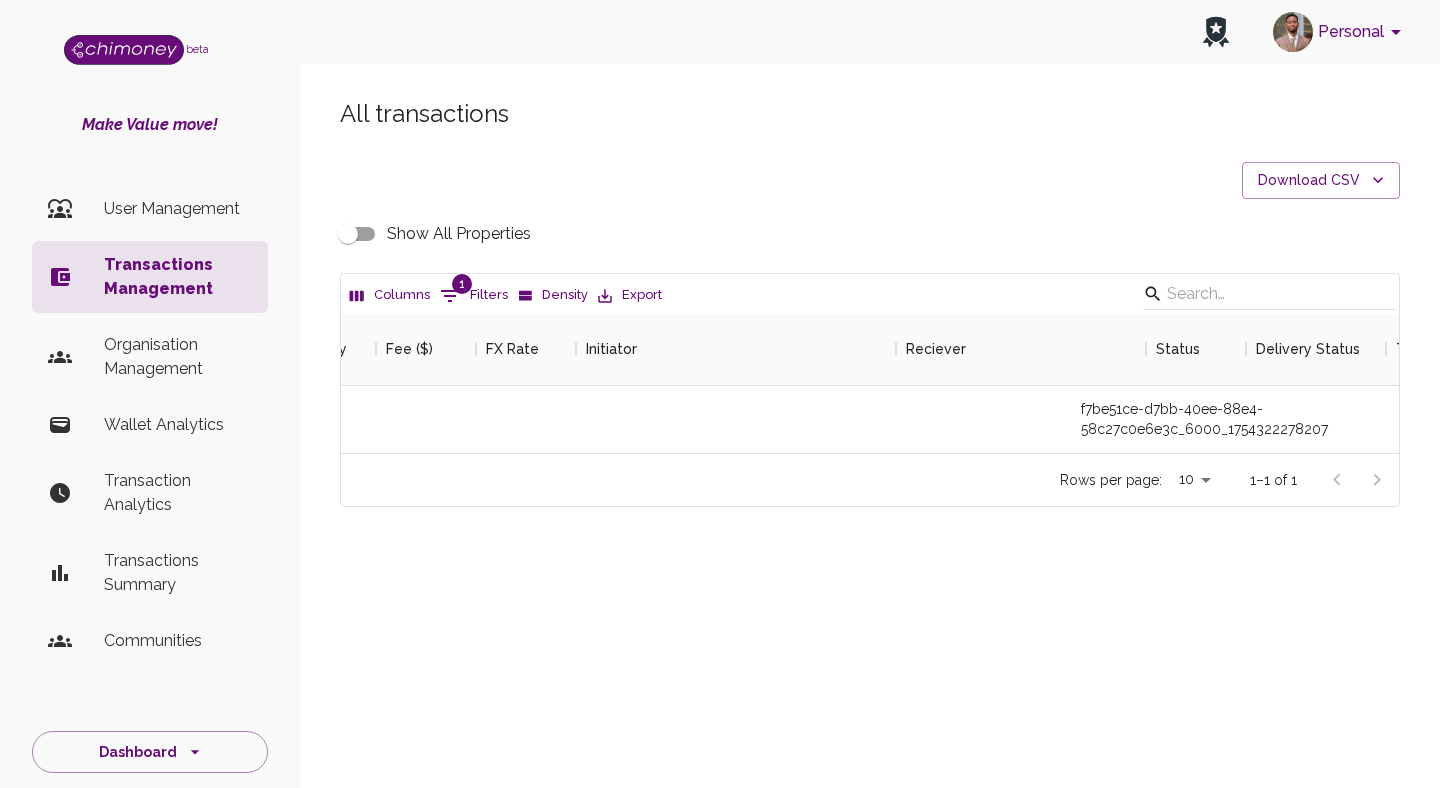 scroll, scrollTop: 0, scrollLeft: 0, axis: both 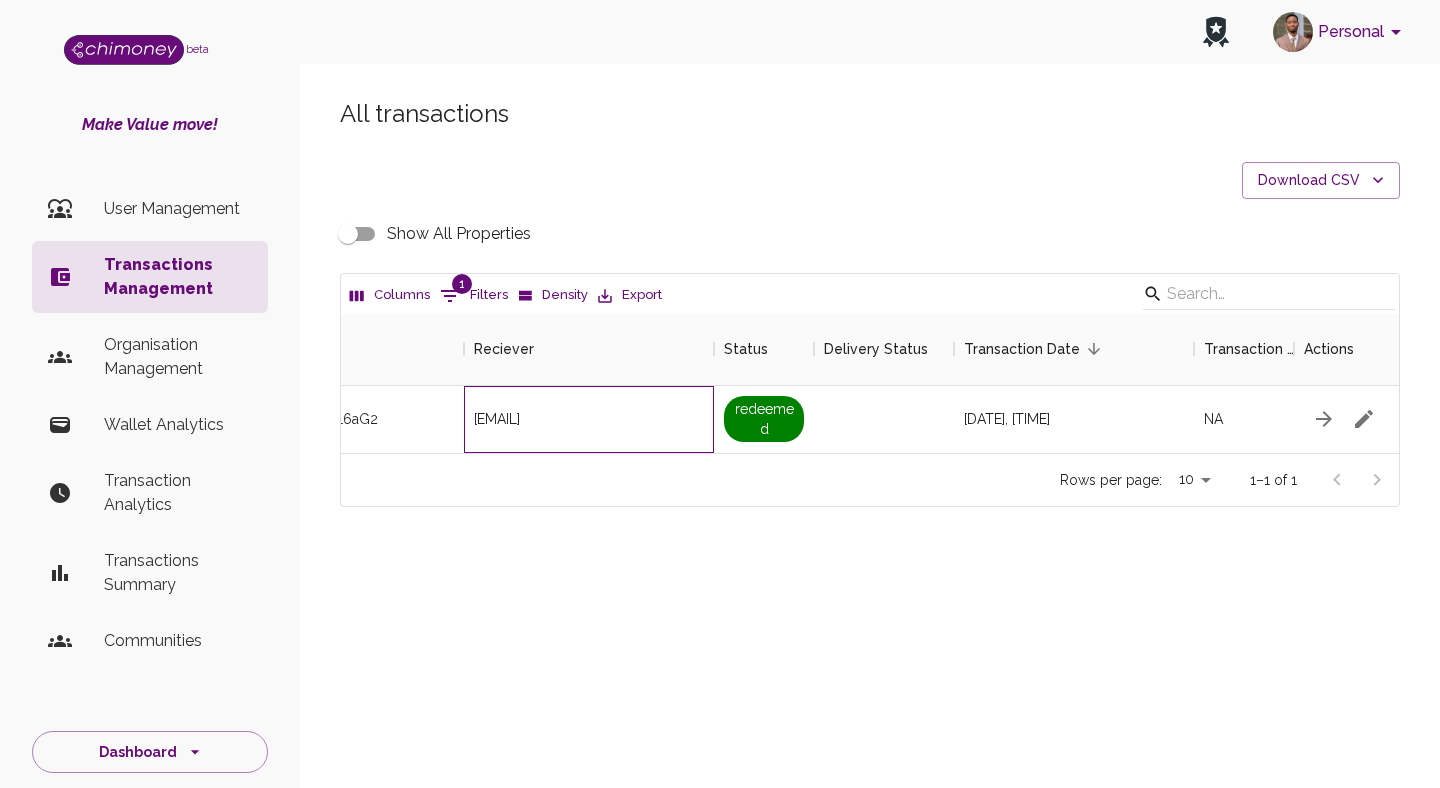 click on "naim@goodwall.org" at bounding box center (589, 419) 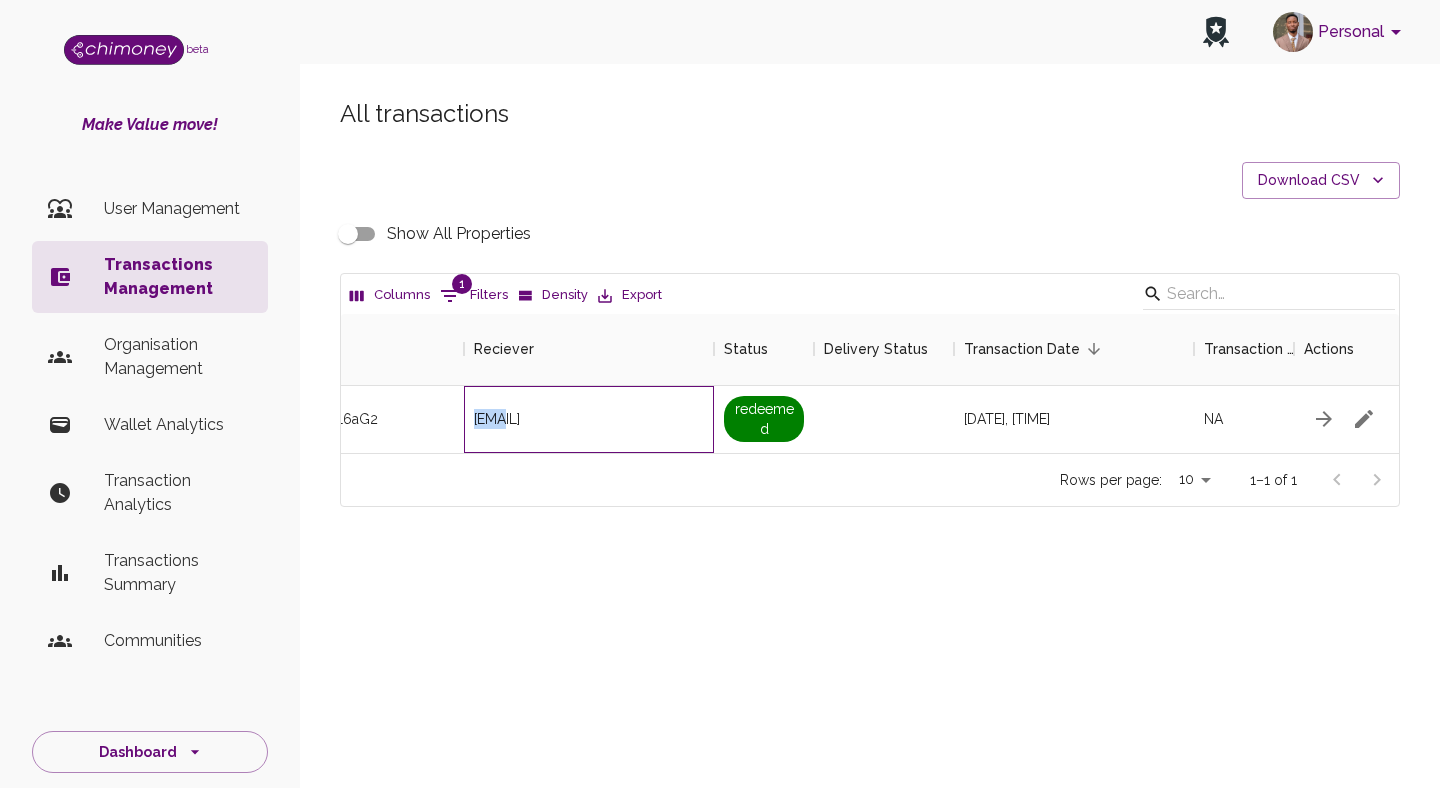 click on "naim@goodwall.org" at bounding box center [589, 419] 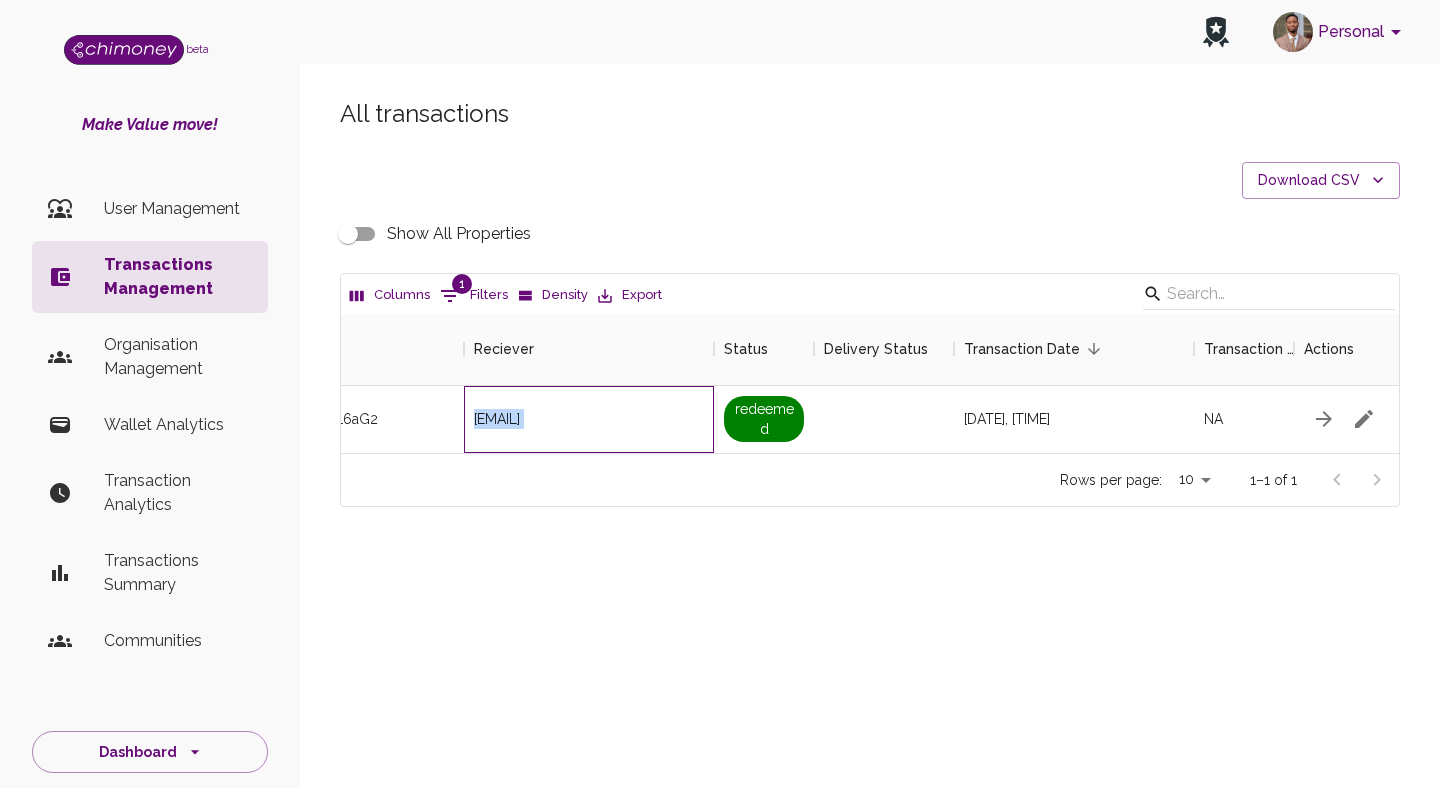 click on "naim@goodwall.org" at bounding box center [589, 419] 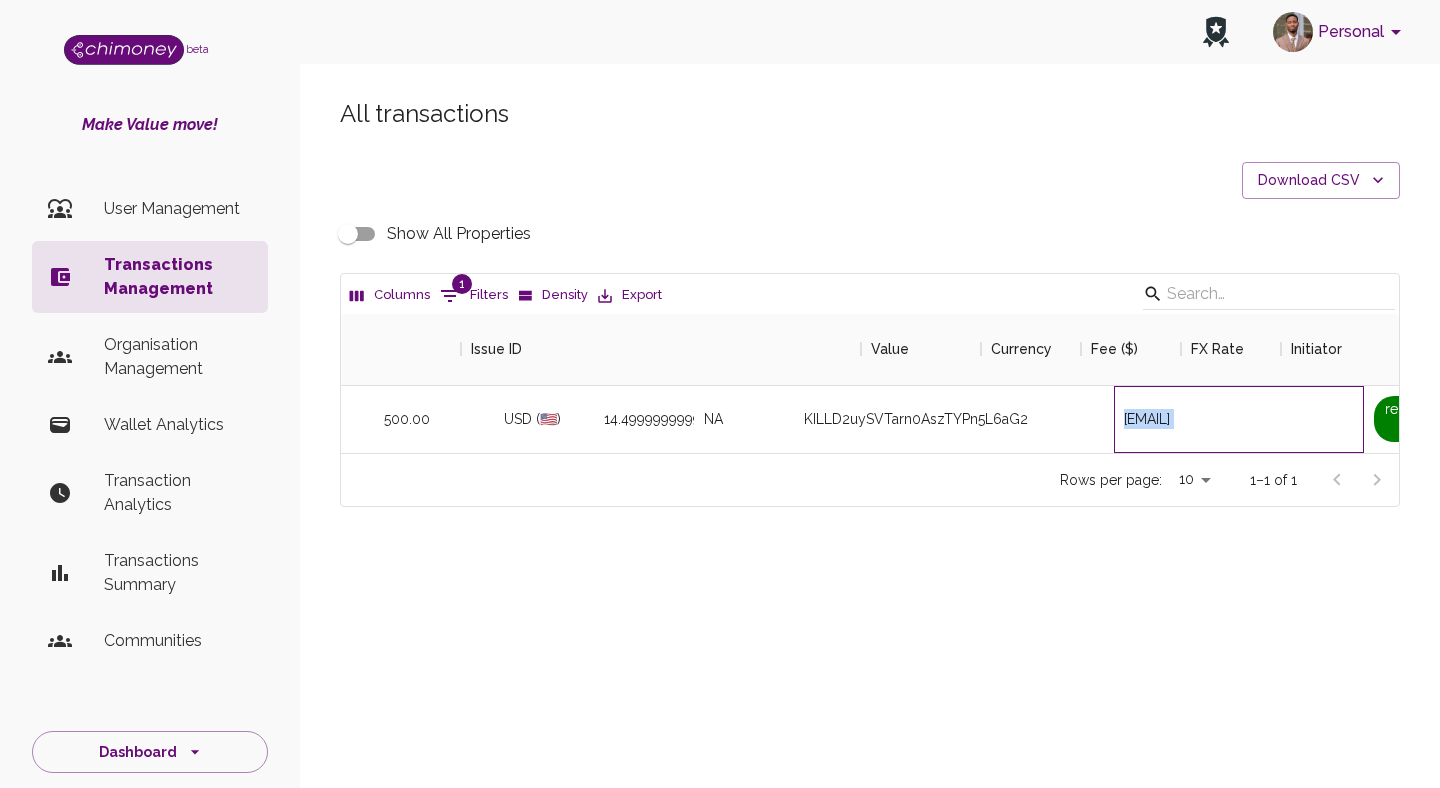 scroll, scrollTop: 0, scrollLeft: 610, axis: horizontal 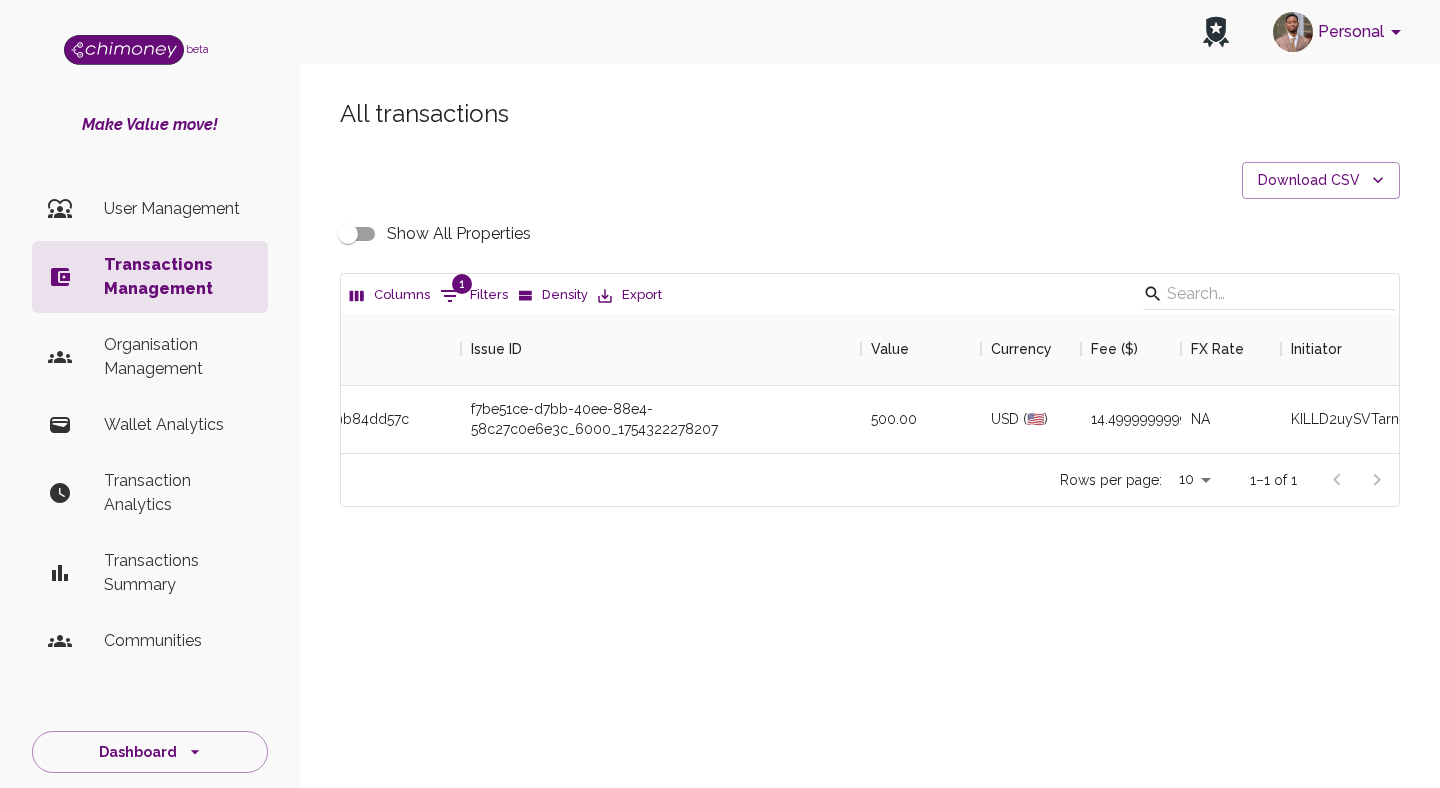 click on "Columns 1 Filters Density Export" at bounding box center [870, 294] 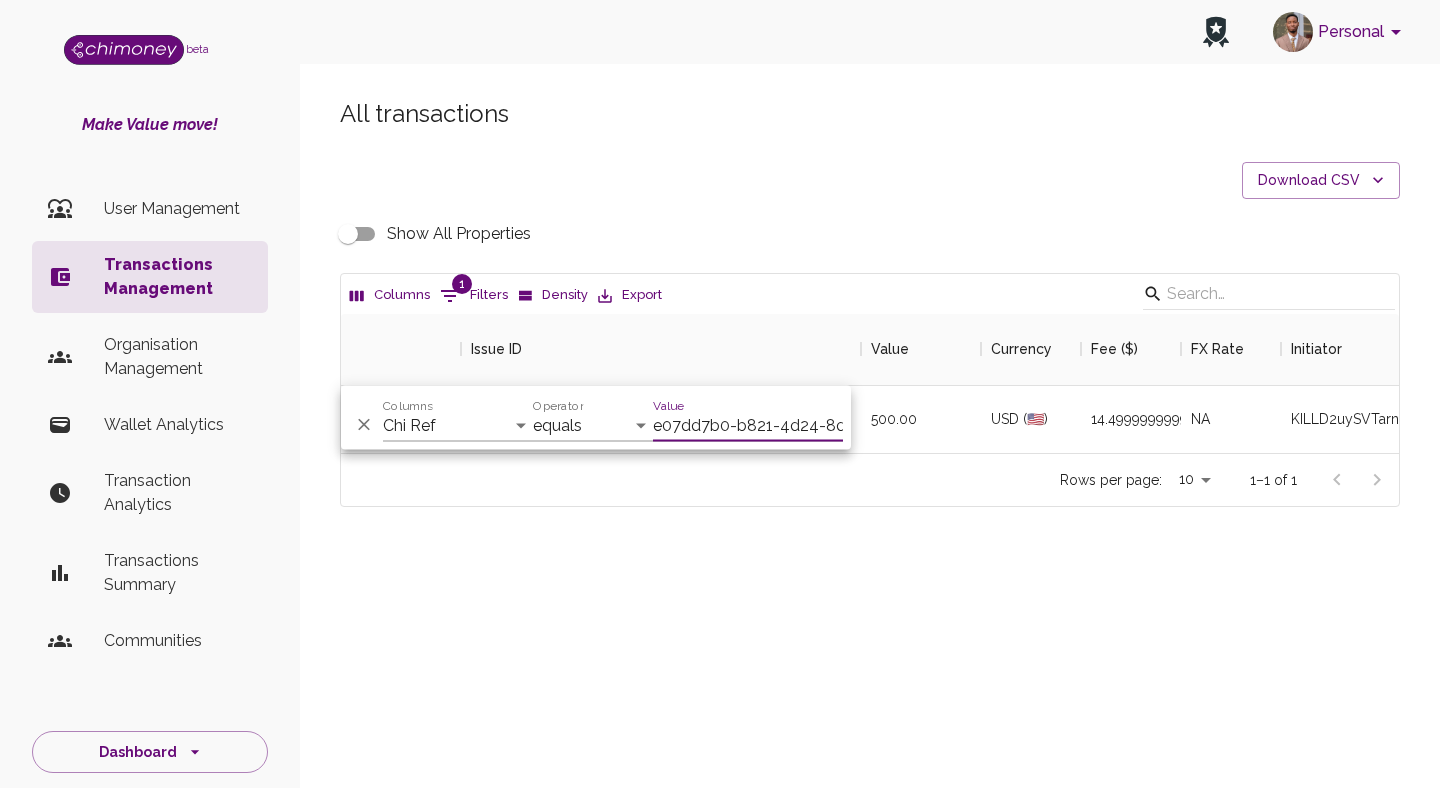 scroll, scrollTop: 0, scrollLeft: 131, axis: horizontal 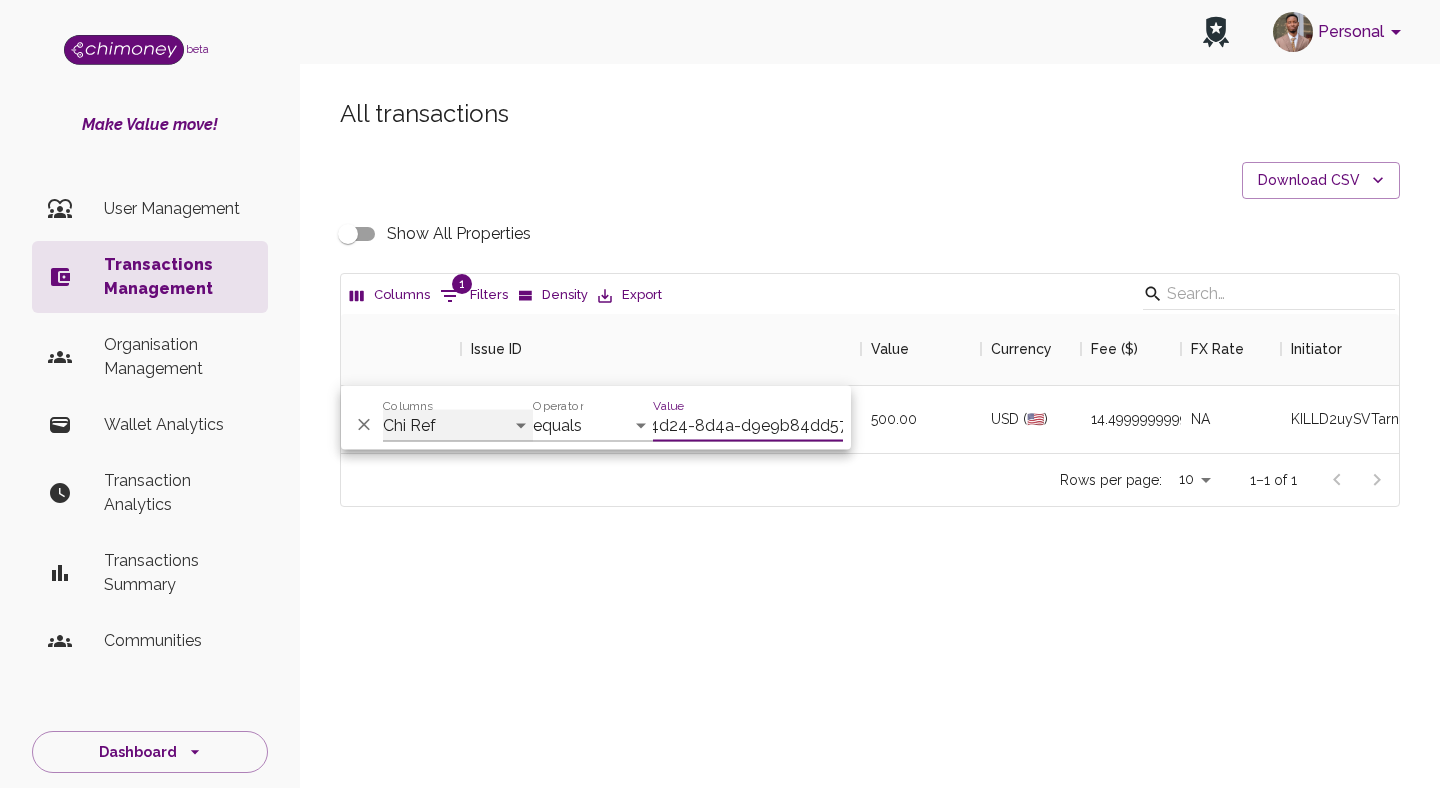 click on "Transaction Type Username Chi Ref Issue ID Value Amount Currency Fee ($) FX Rate Initiator Reciever Status Delivery Status Transaction Date Transaction payment Method Order Number - Corpay Actions" at bounding box center (458, 426) 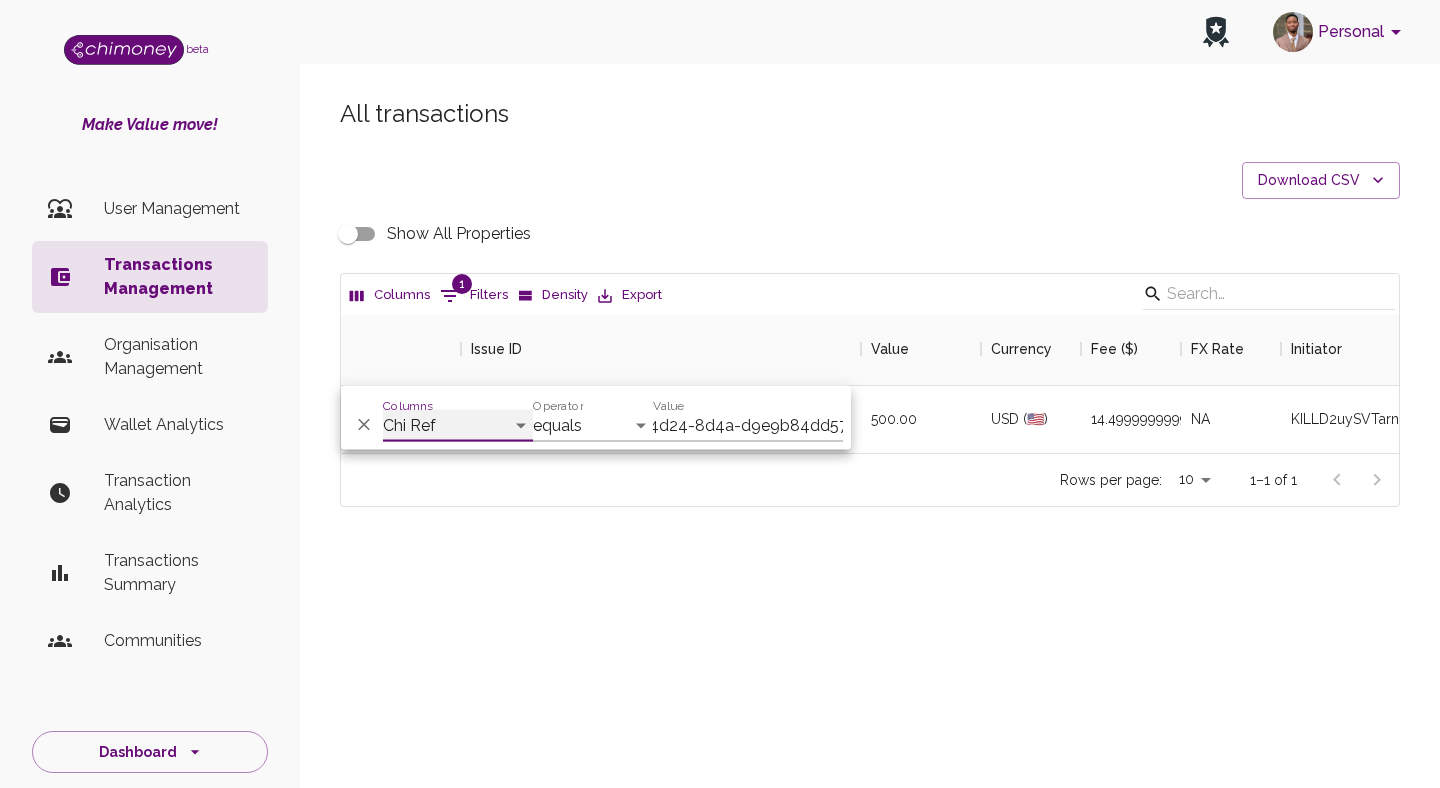 scroll, scrollTop: 0, scrollLeft: 0, axis: both 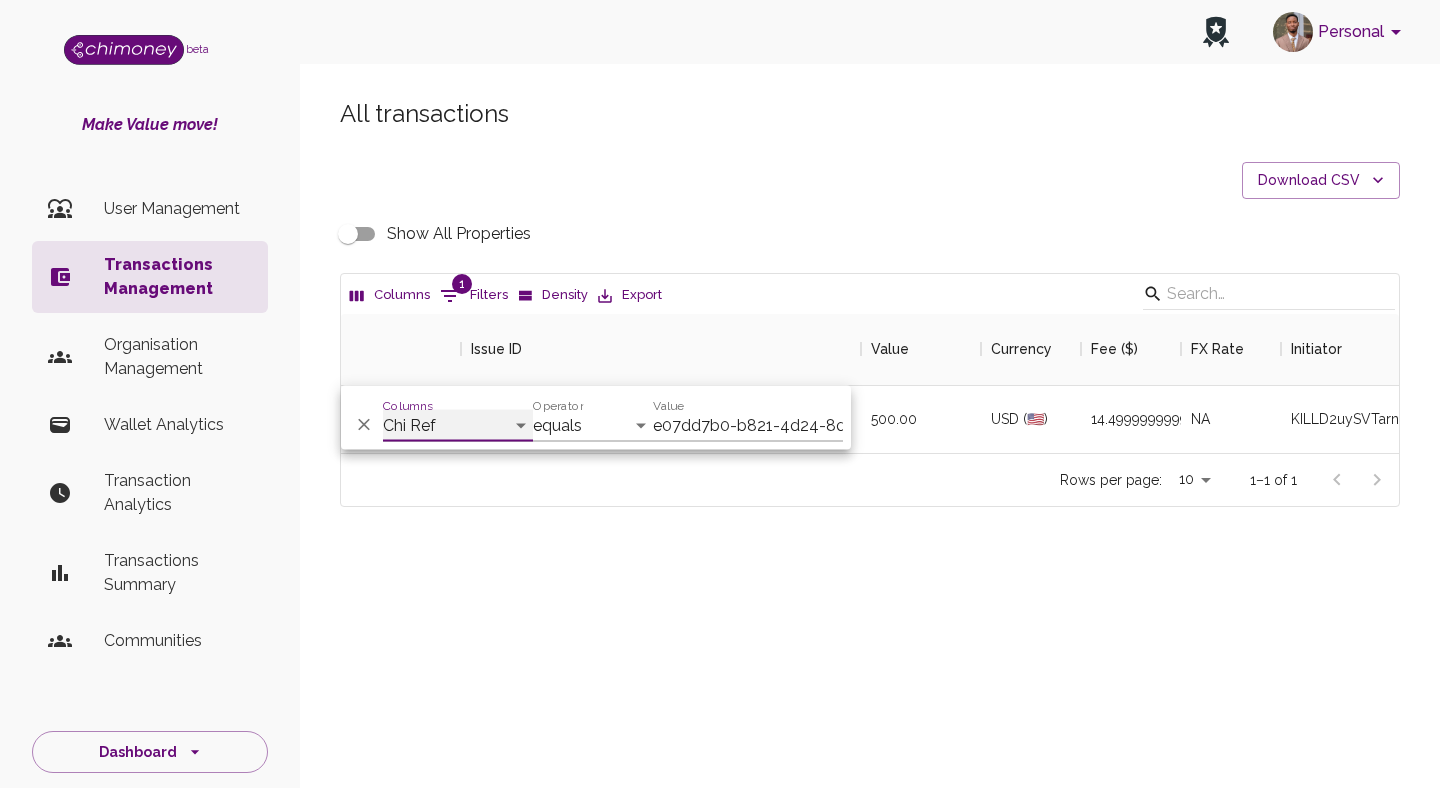 select on "valueInUSD" 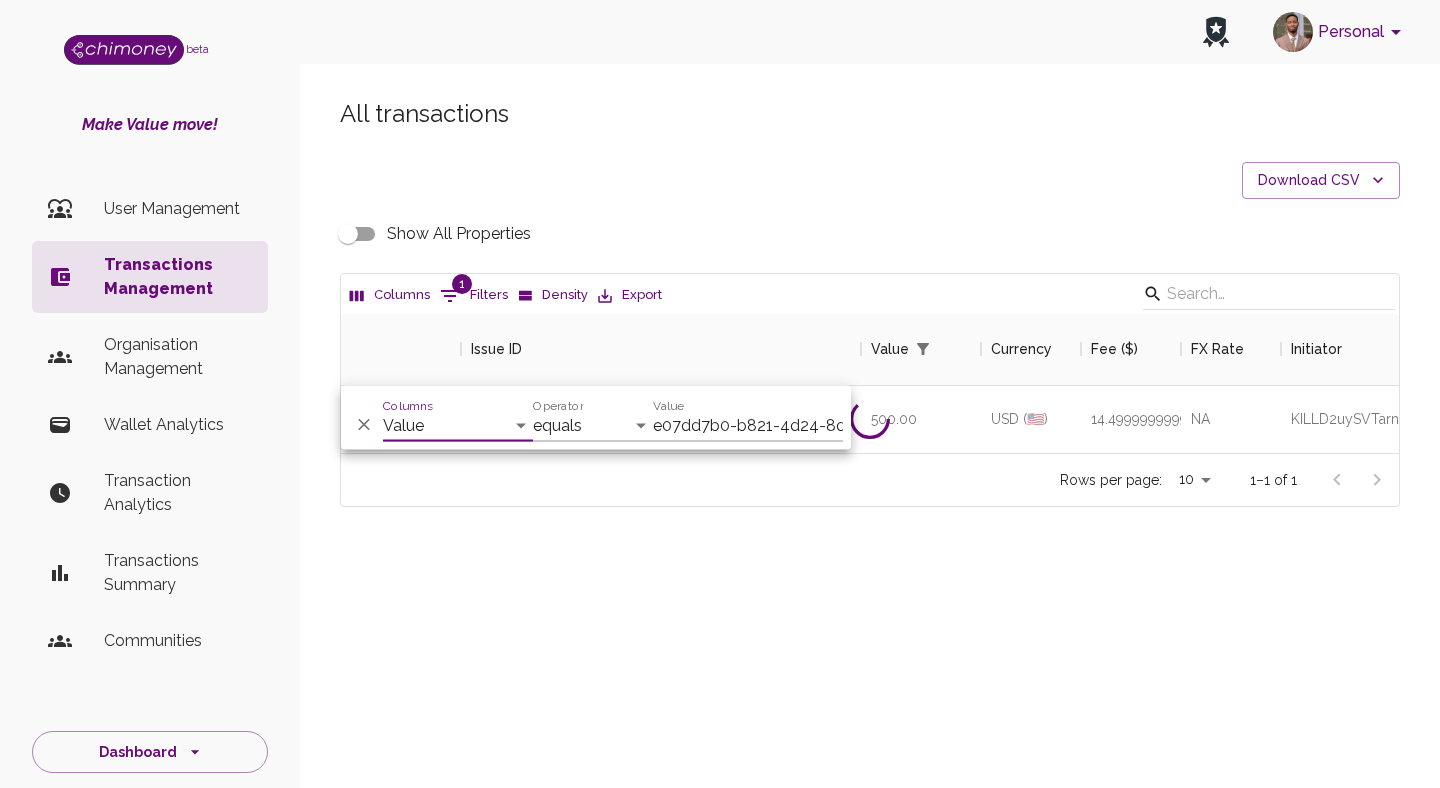 click on "e07dd7b0-b821-4d24-8d4a-d9e9b84dd57c" at bounding box center (748, 426) 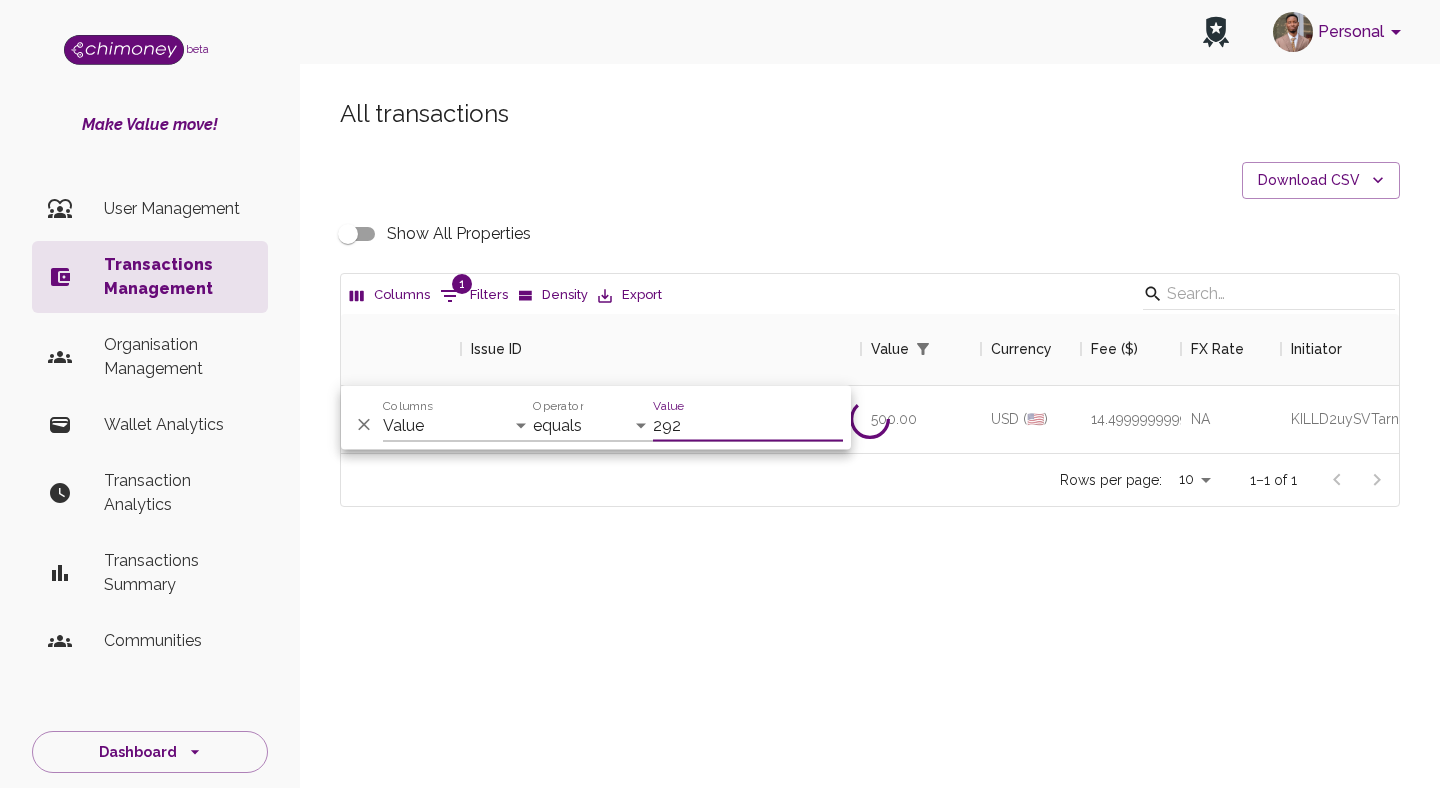 type on "292" 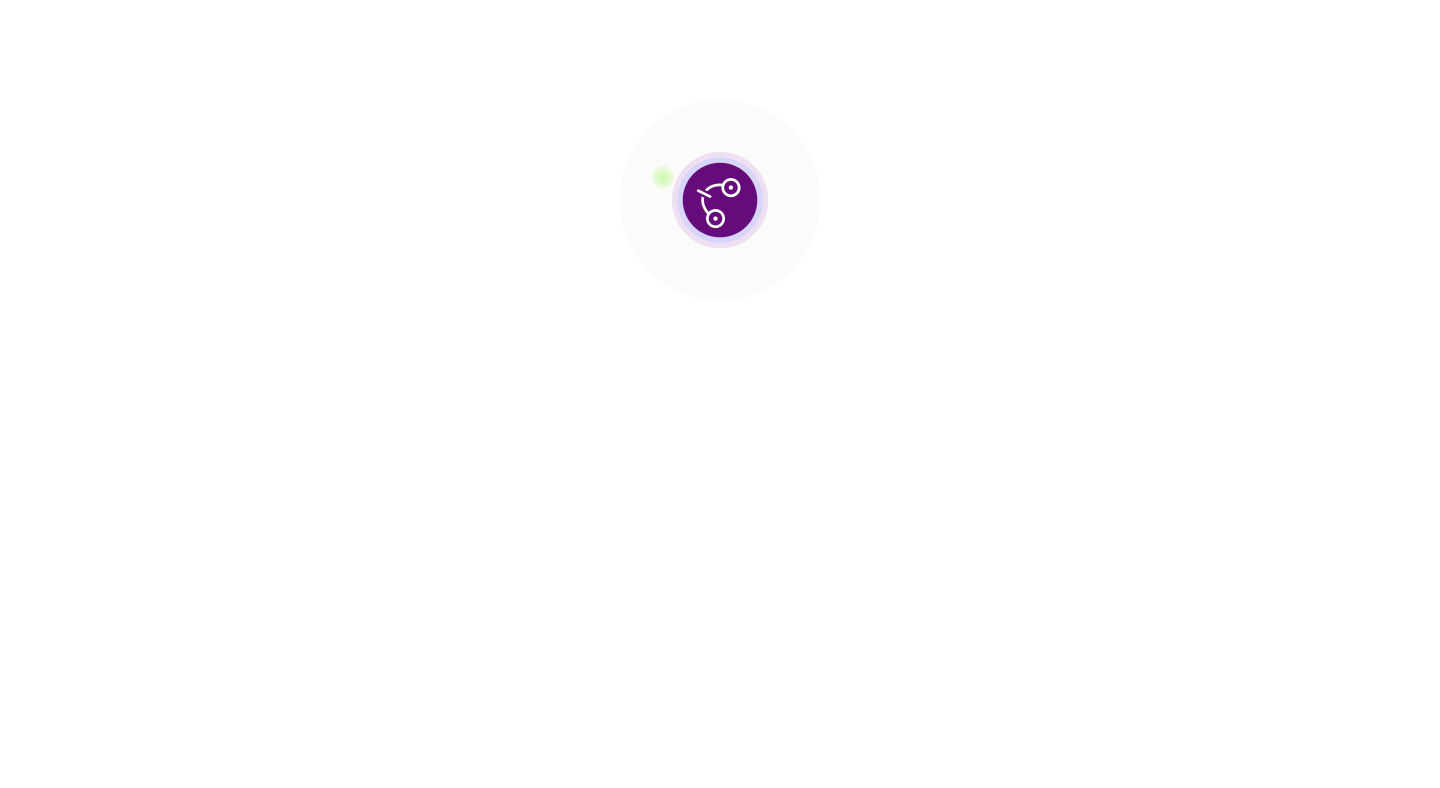 scroll, scrollTop: 0, scrollLeft: 0, axis: both 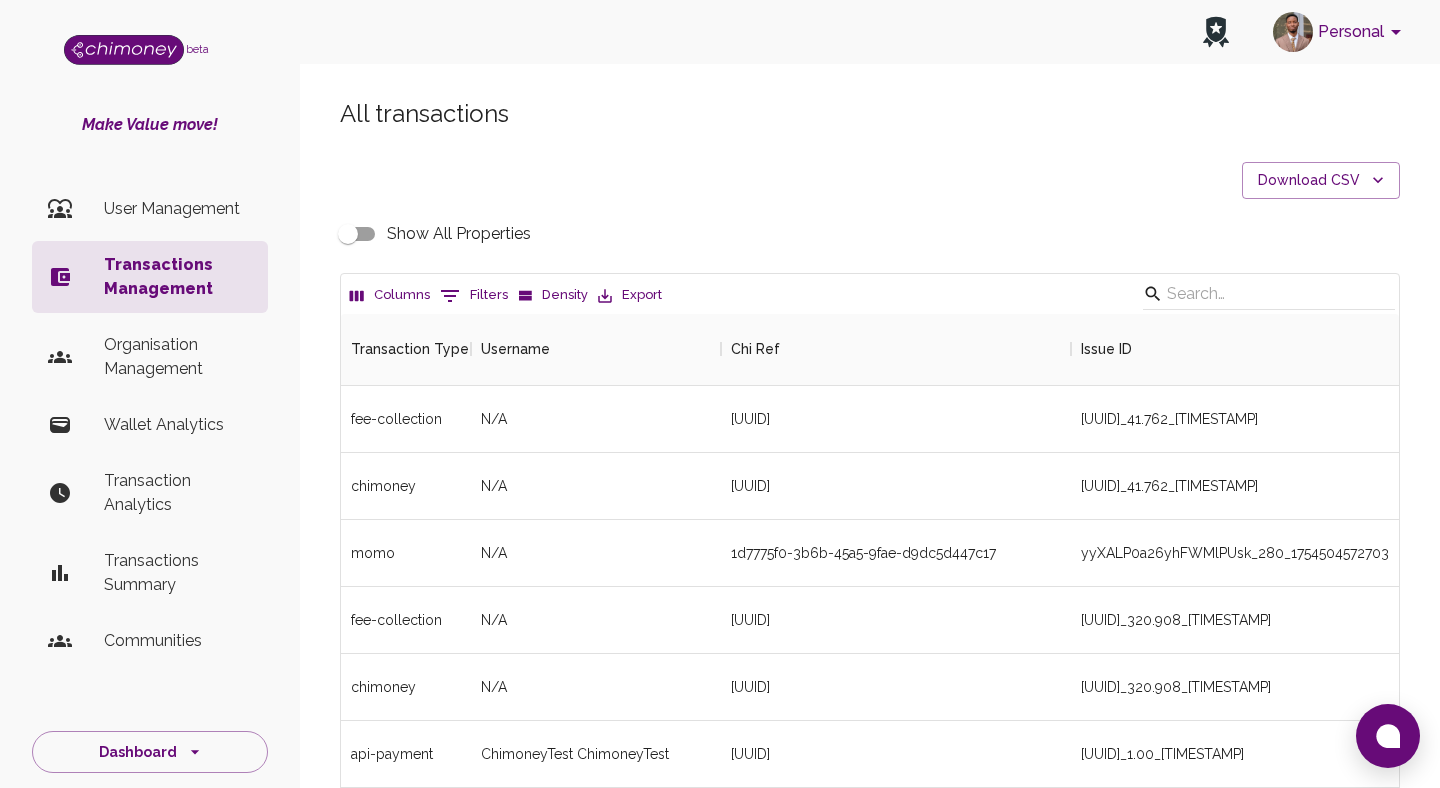 click on "All transactions Download CSV Show All Properties Columns 0 Filters Density Export Transaction Type Username Chi Ref Issue ID Value Currency Fee ($) fee-collection N/A [UUID] [UUID]_41.762_[TIMESTAMP] 1.10 USD (🇺🇸) 0 chimoney N/A [UUID] [UUID]_41.762_[TIMESTAMP] 38.00 USD (🇺🇸) 1 momo N/A [UUID] [UUID] [UUID]_280_[TIMESTAMP] 280.00 USD (🇺🇸) 1 fee-collection N/A [UUID] [UUID]_320.908_[TIMESTAMP] 8.47 USD (🇺🇸) 0 chimoney N/A [UUID] [UUID]_320.908_[TIMESTAMP] 292.00 USD (🇺🇸) 8.47 api-payment ChimoneyTest ChimoneyTest [UUID] [UUID]_1.00_[TIMESTAMP] 1.00 USD (🇺🇸) 0 bank bayo [UUID] 64,000.00 NGN (🇳🇬)" at bounding box center (870, 604) 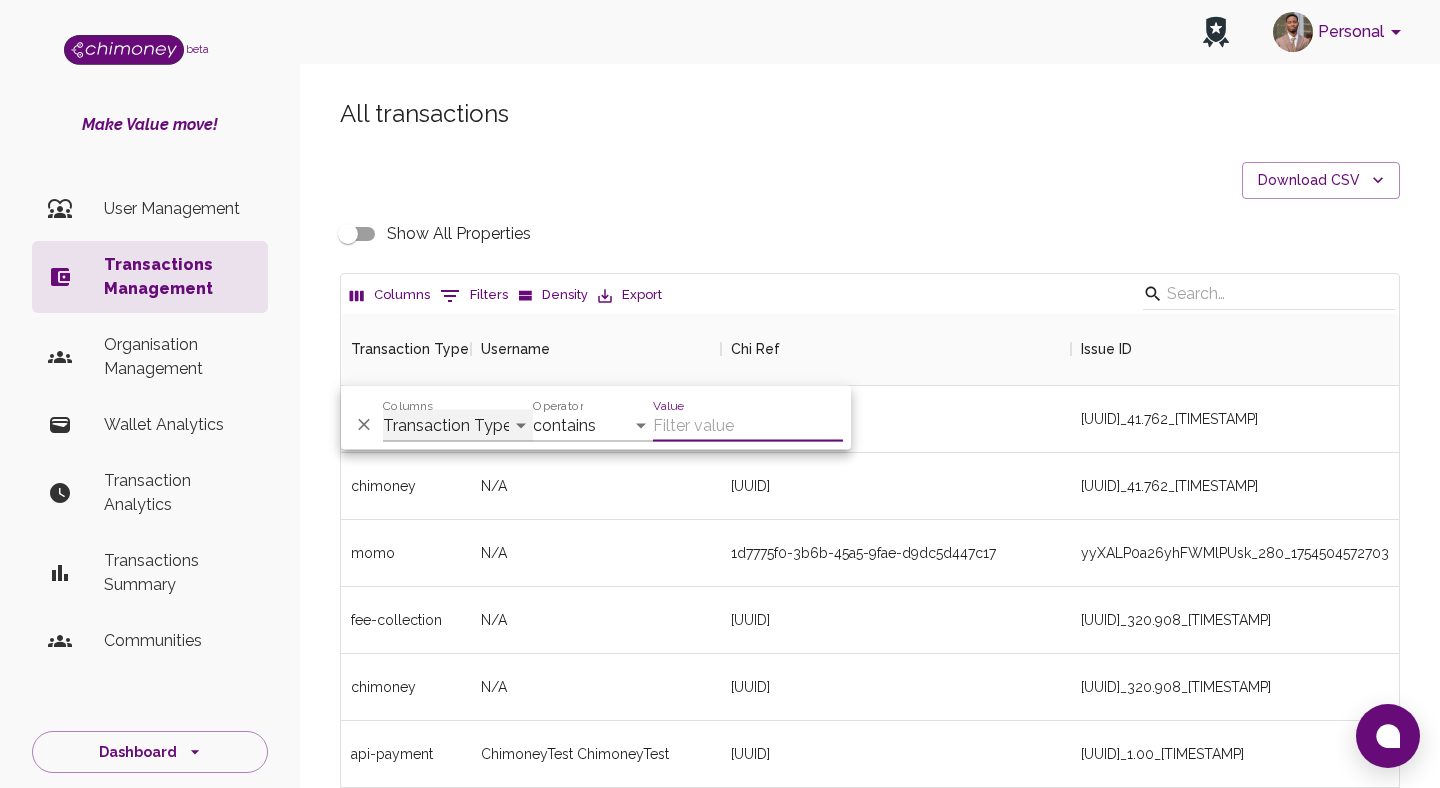 click on "Transaction Type Username Chi Ref Issue ID Value Amount Currency Fee ($) FX Rate Initiator Reciever Status Delivery Status Transaction Date Transaction payment Method Order Number - Corpay Actions" at bounding box center (458, 426) 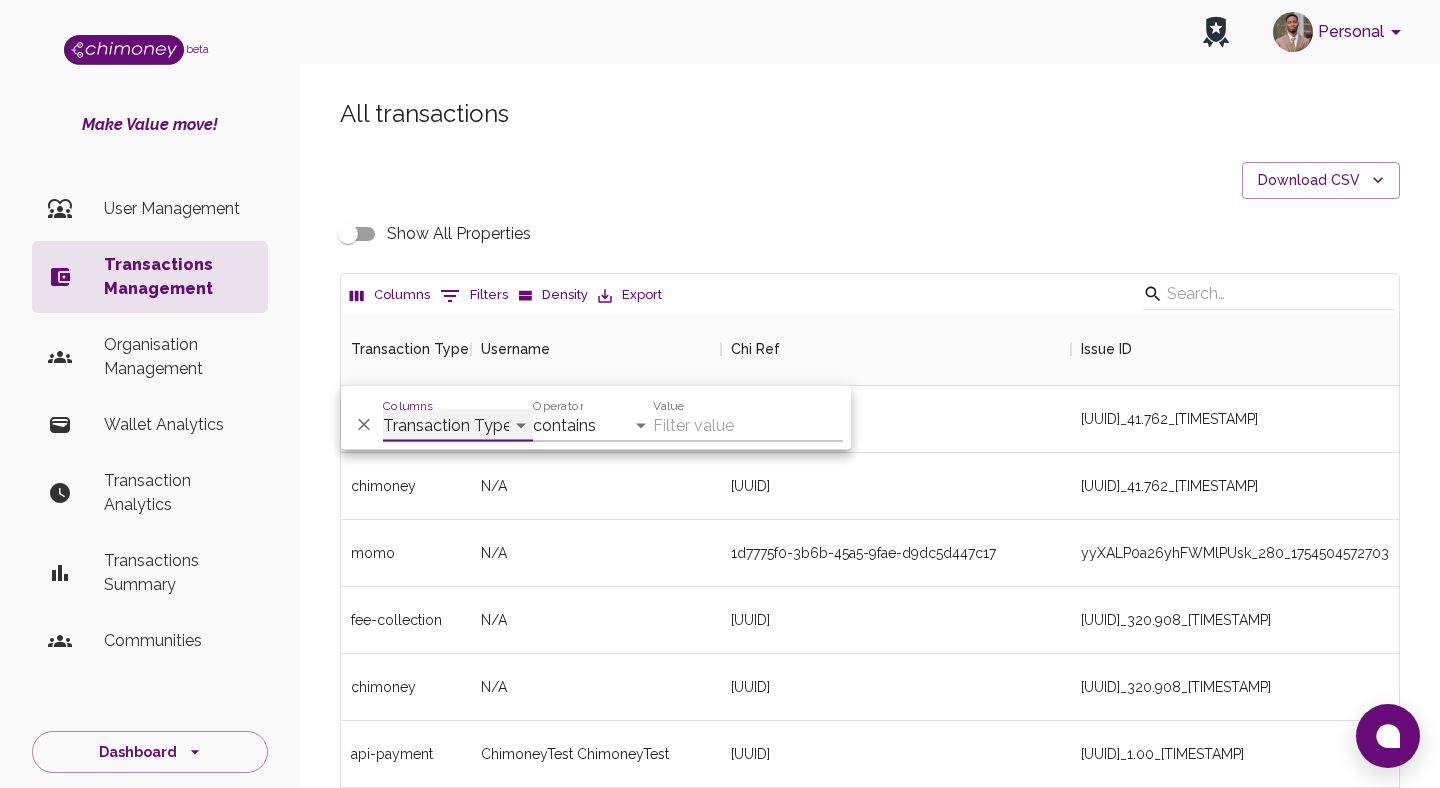 select on "valueInUSD" 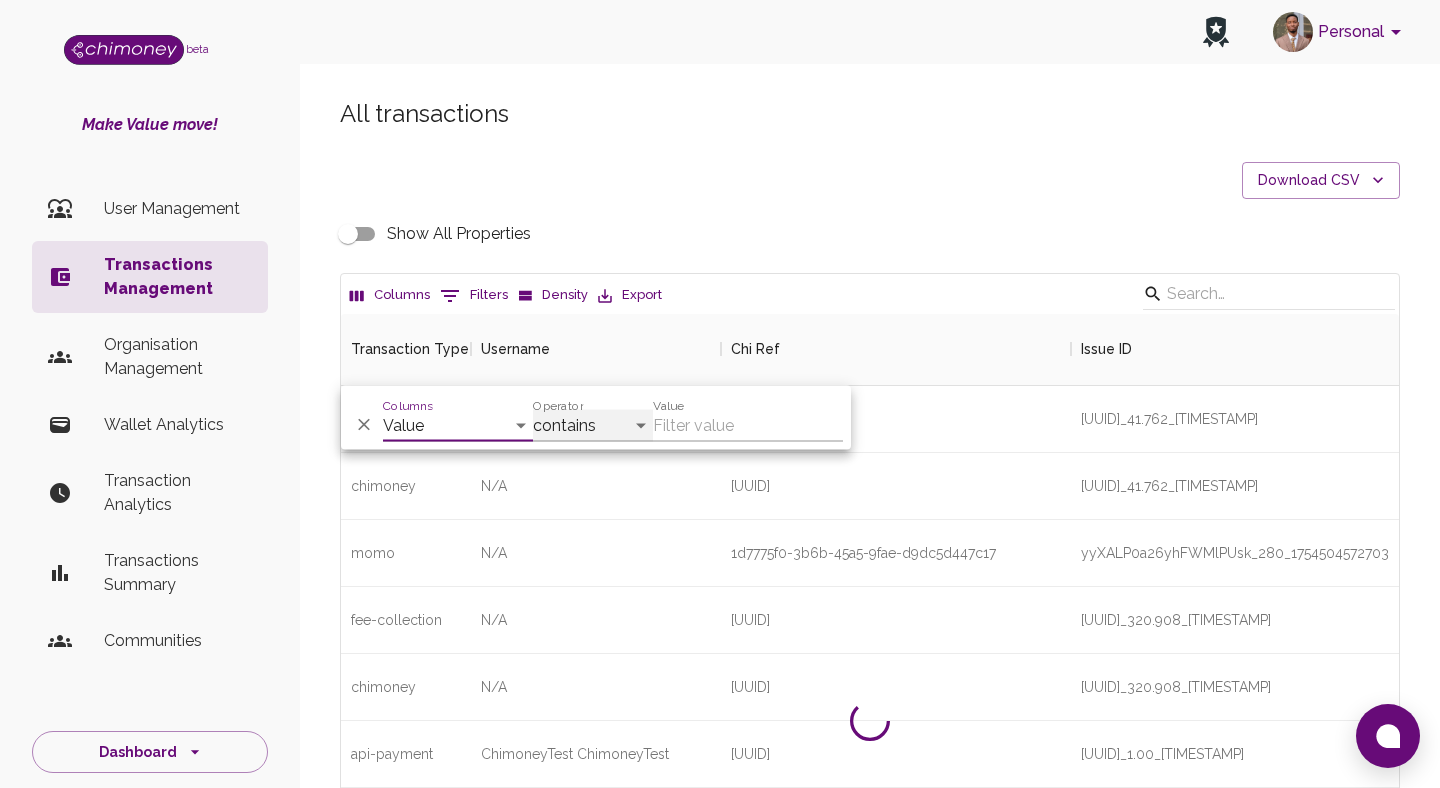 click on "contains equals starts with ends with is empty is not empty is any of" at bounding box center [593, 426] 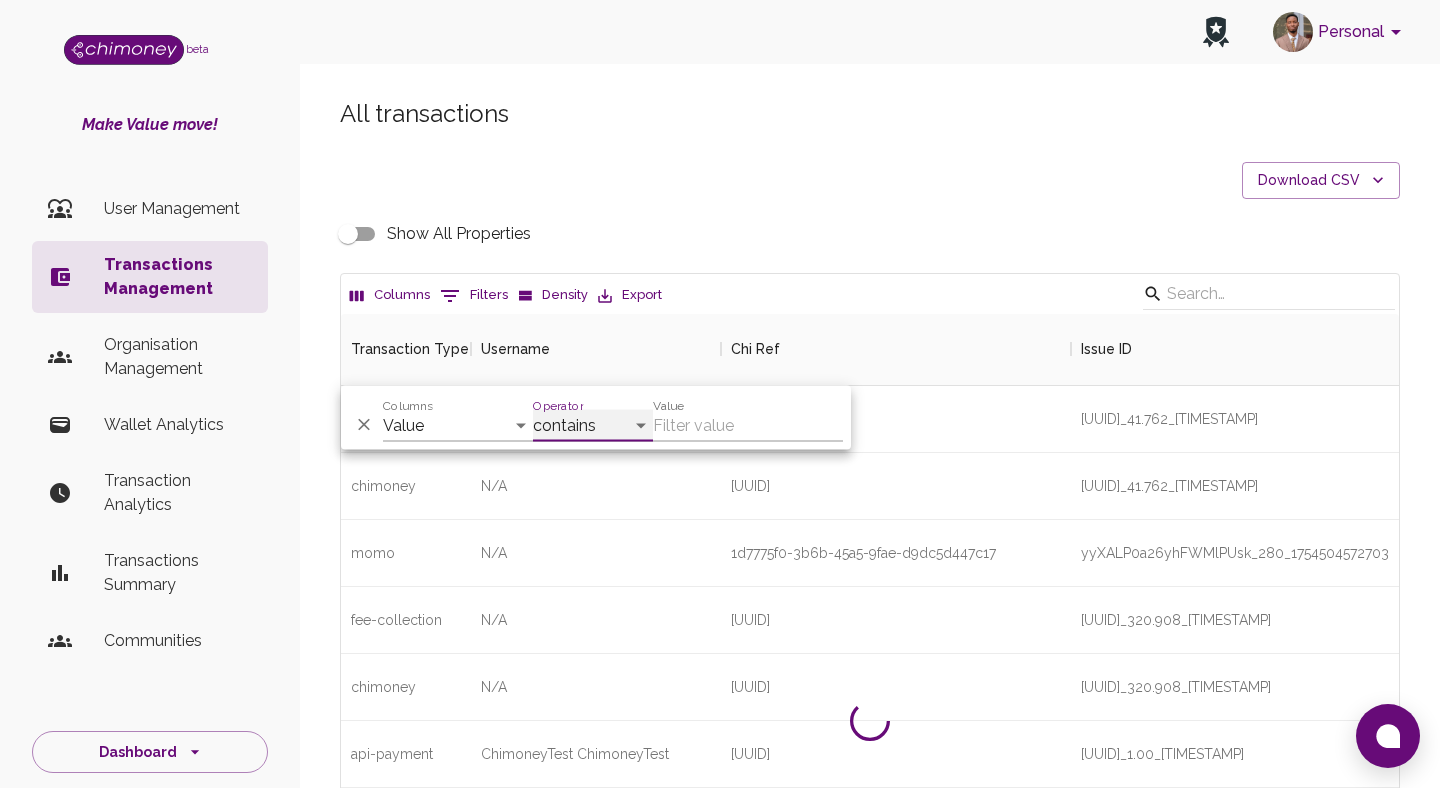 select on "equals" 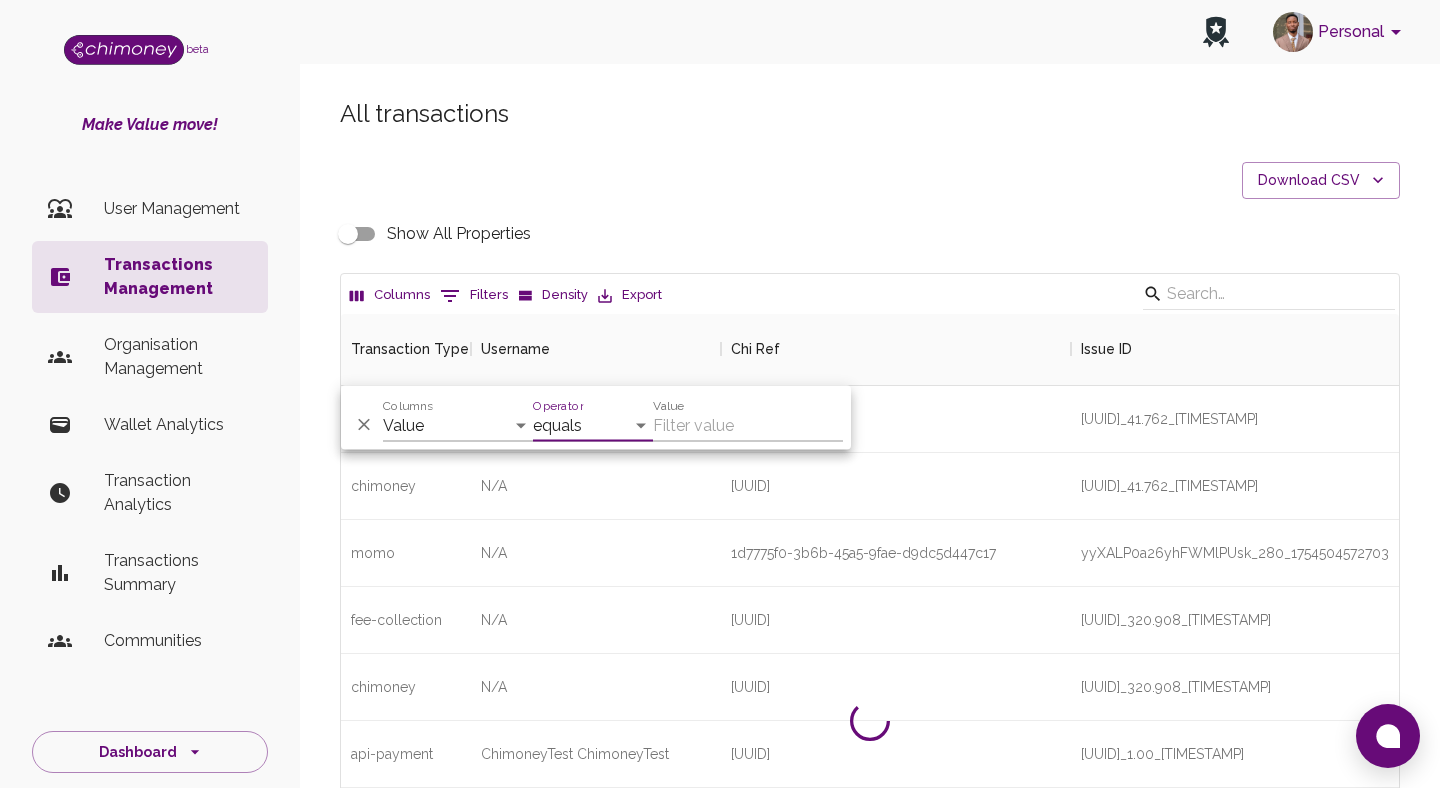 click on "Value" at bounding box center [748, 426] 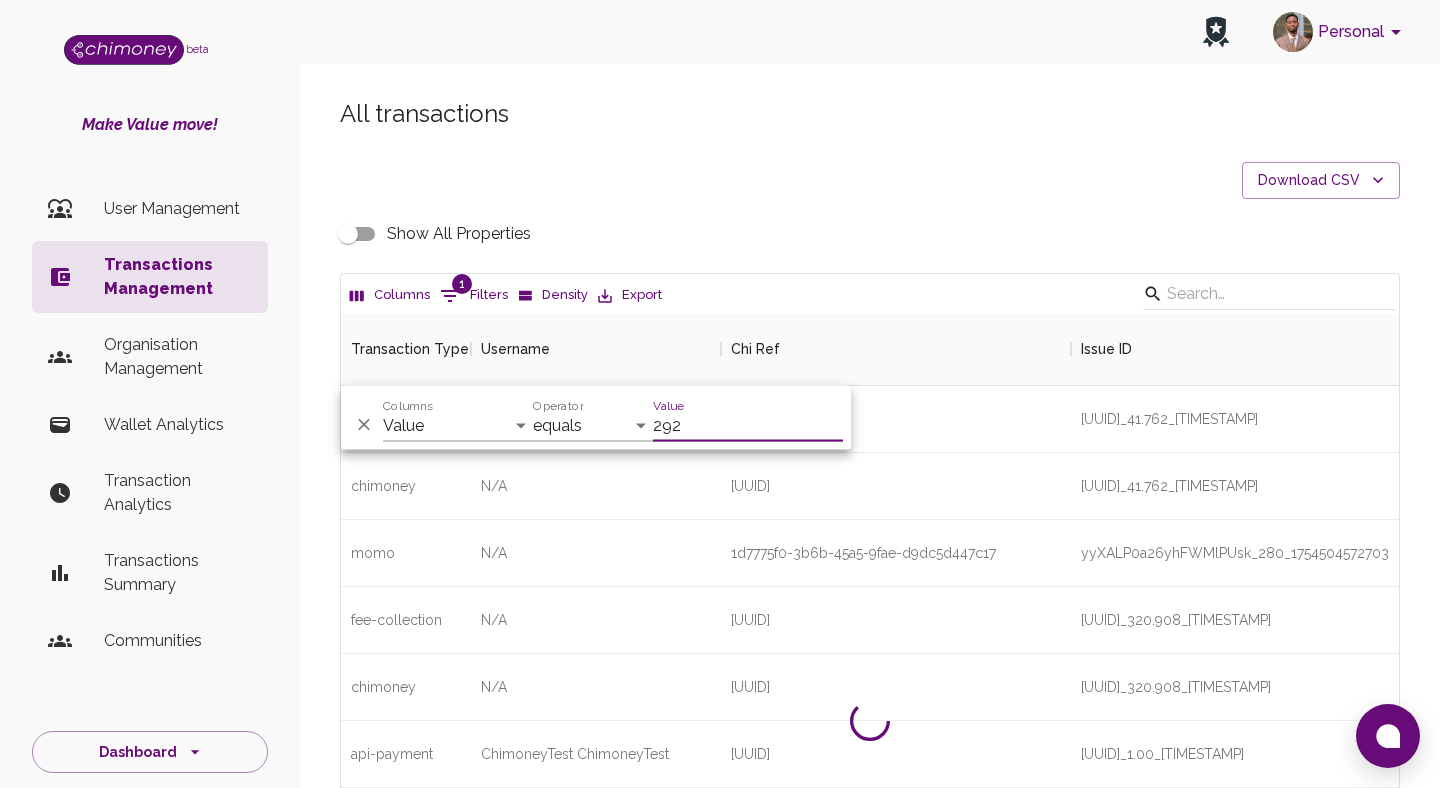 type on "292" 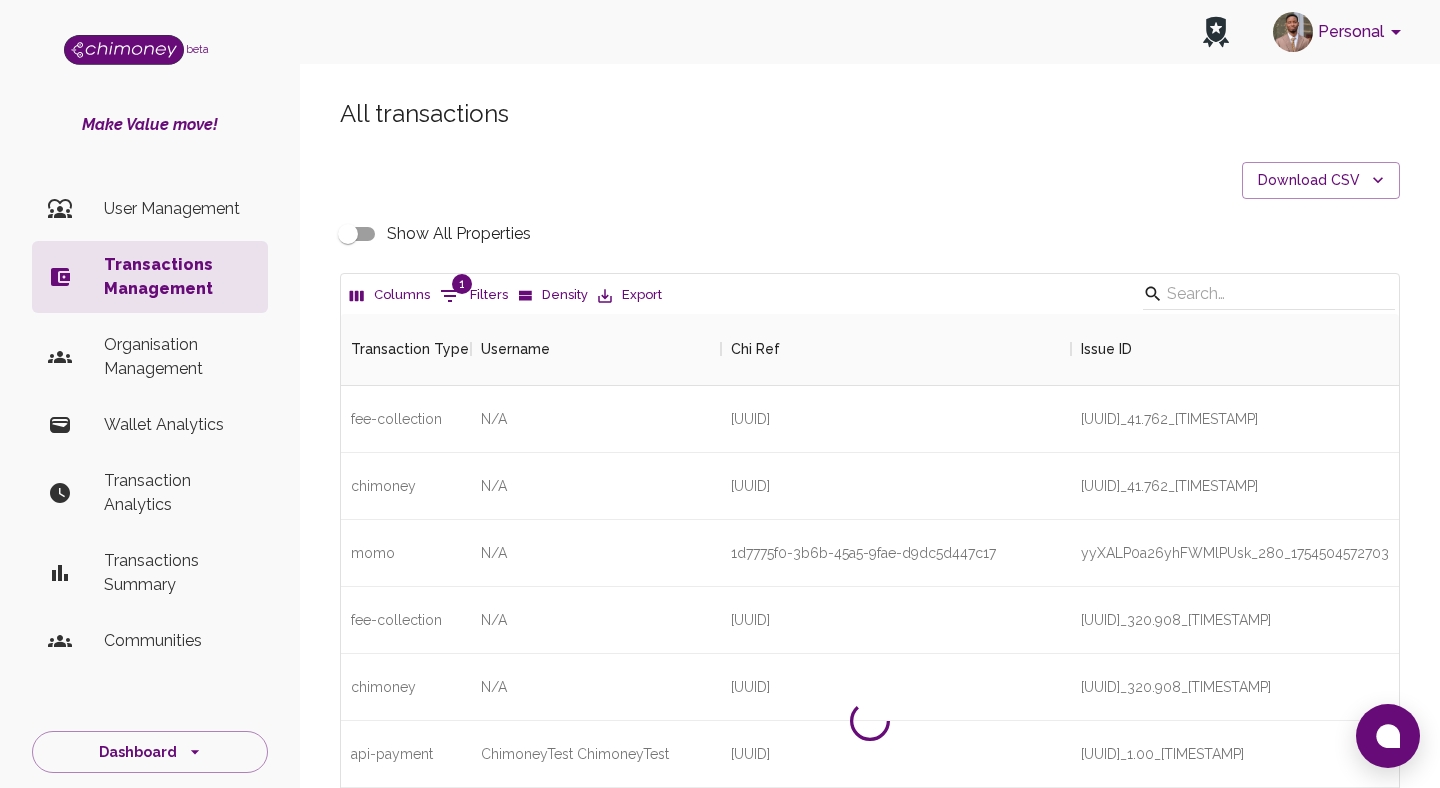 click 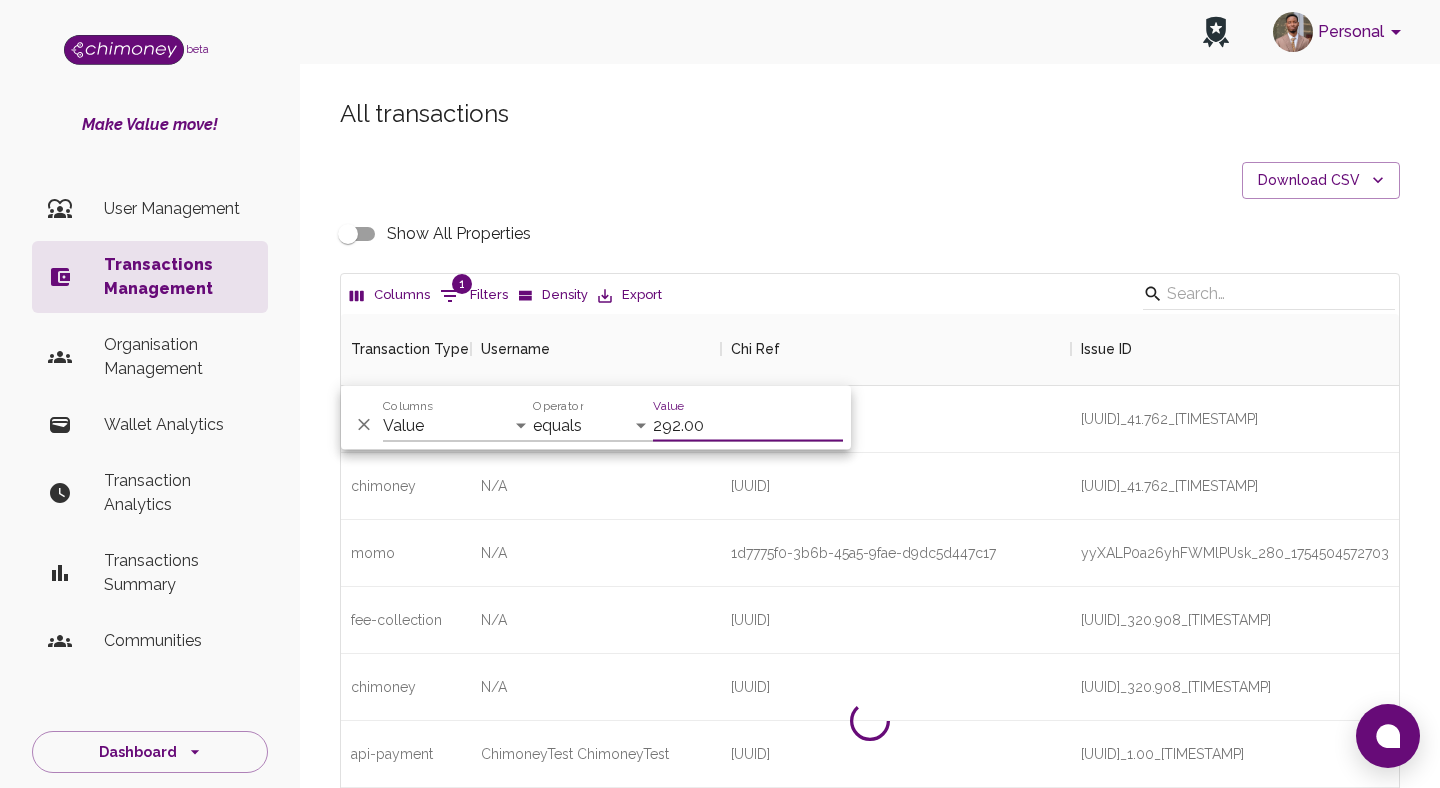 type on "292.00" 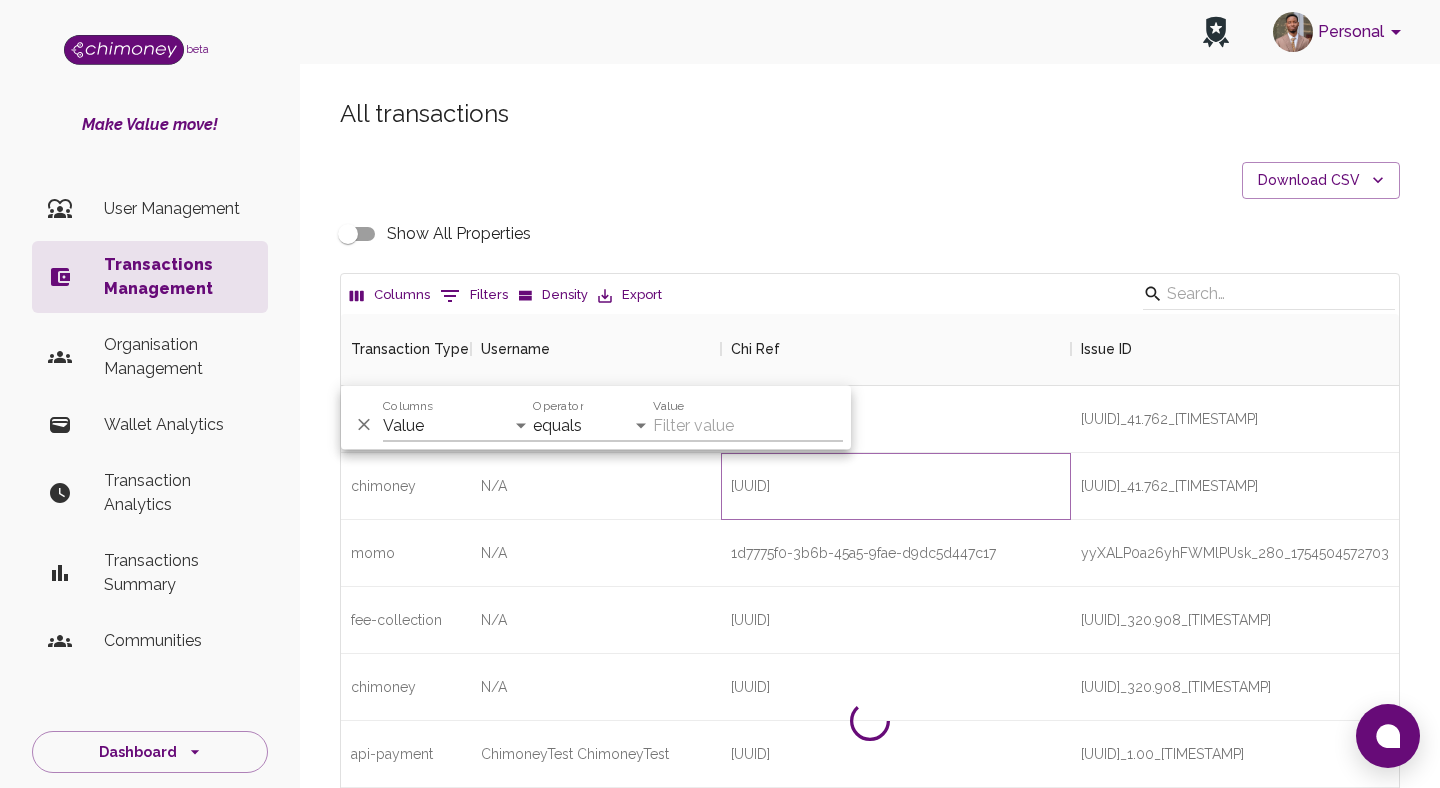 click on "[UUID]" at bounding box center (750, 486) 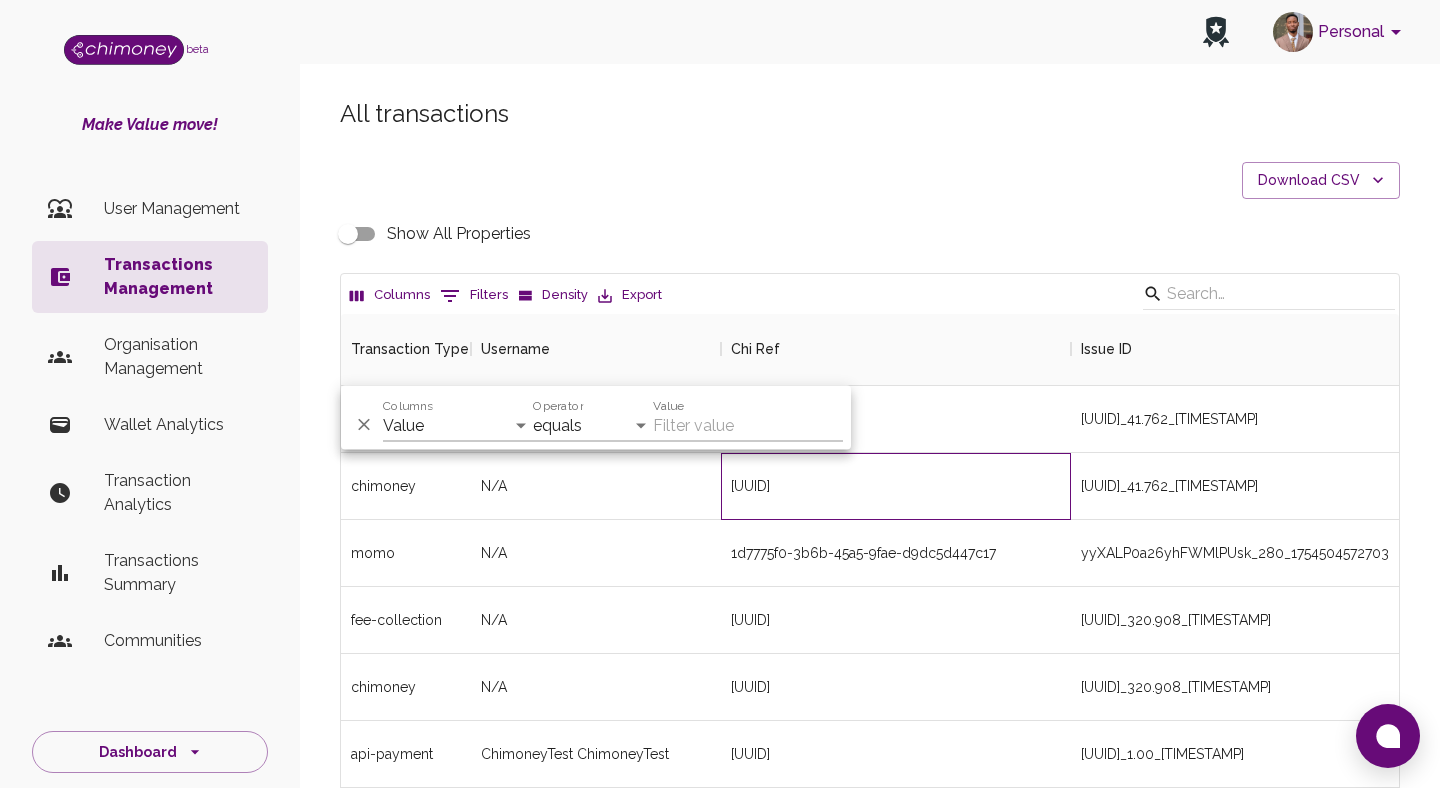 click on "[UUID]" at bounding box center (750, 486) 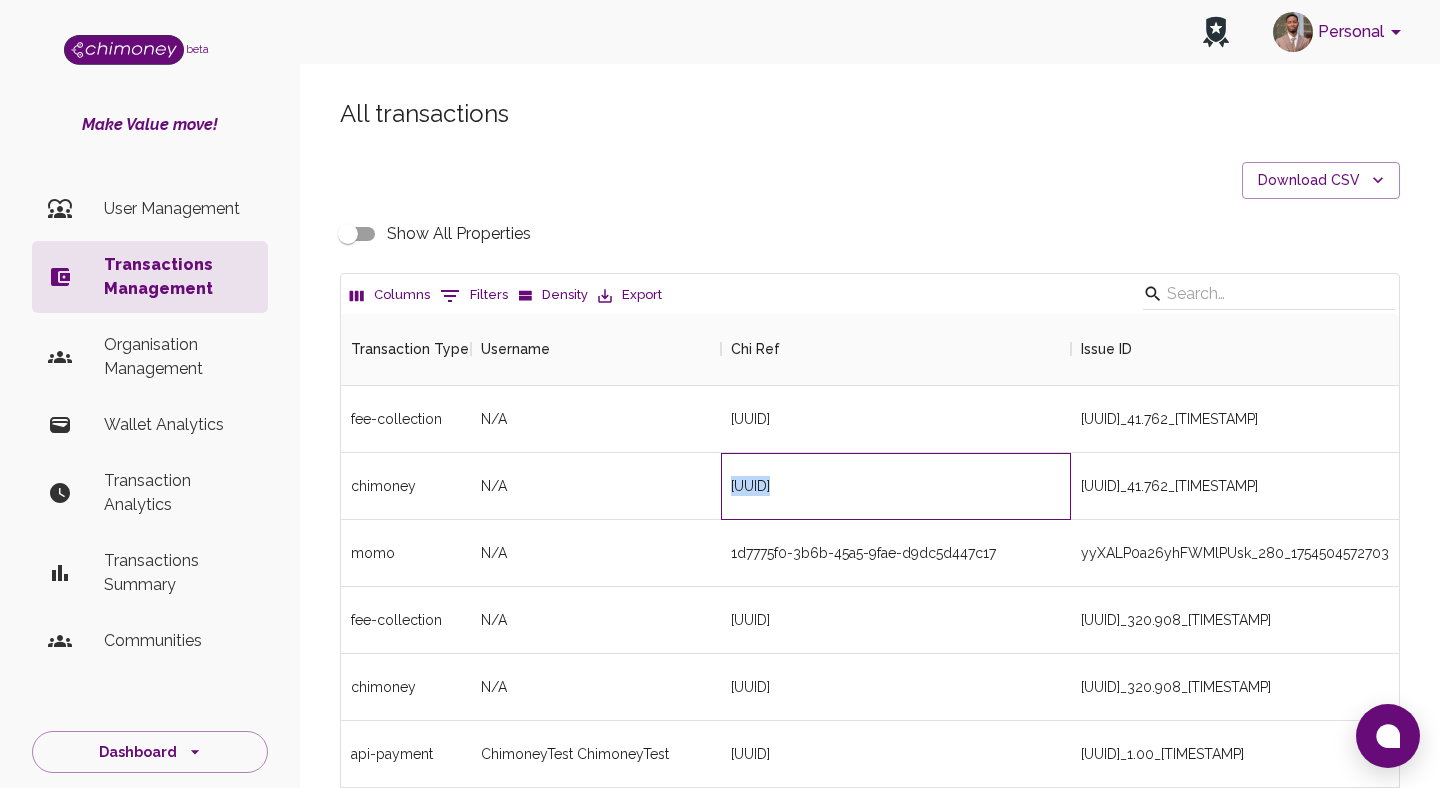 copy on "[UUID]" 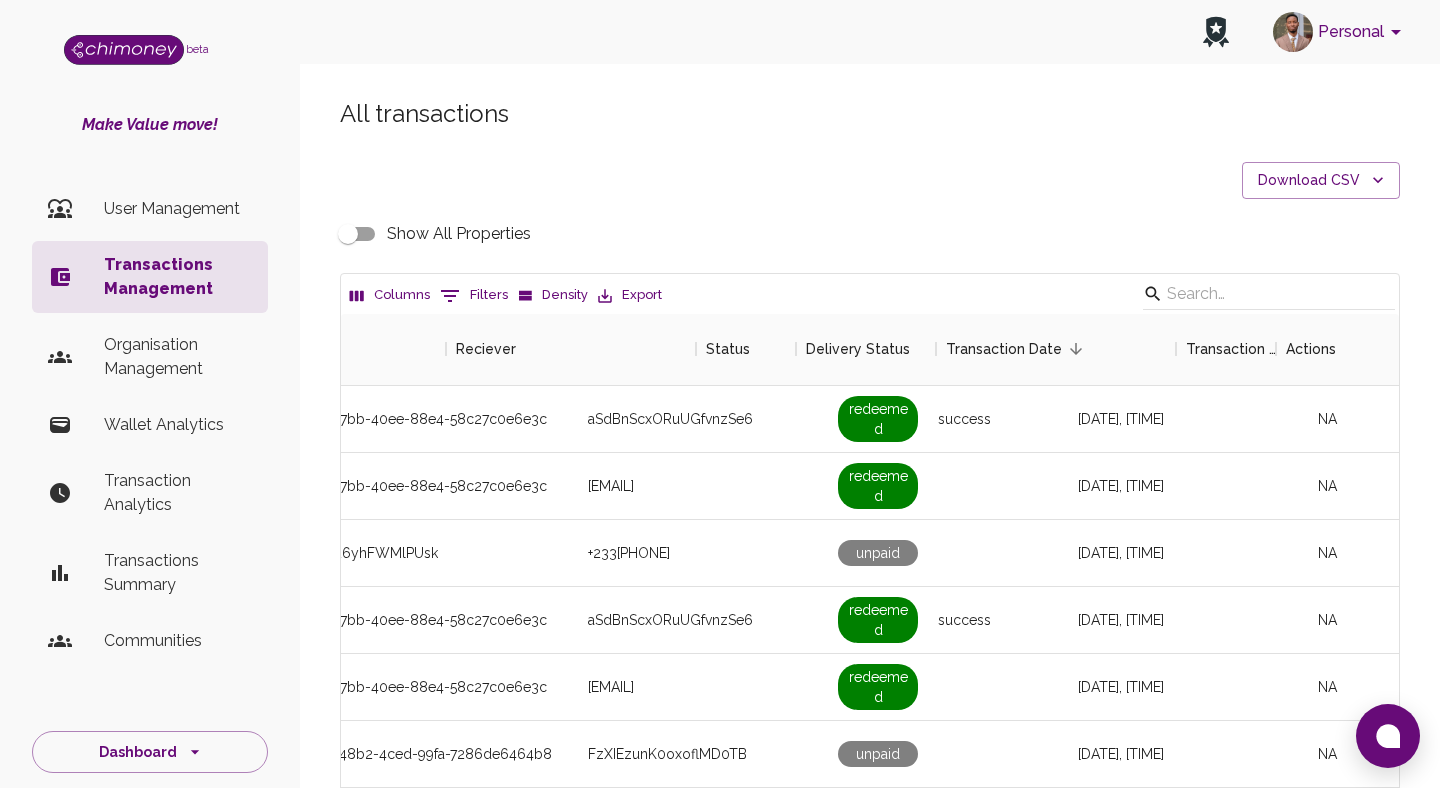 scroll, scrollTop: 0, scrollLeft: 1792, axis: horizontal 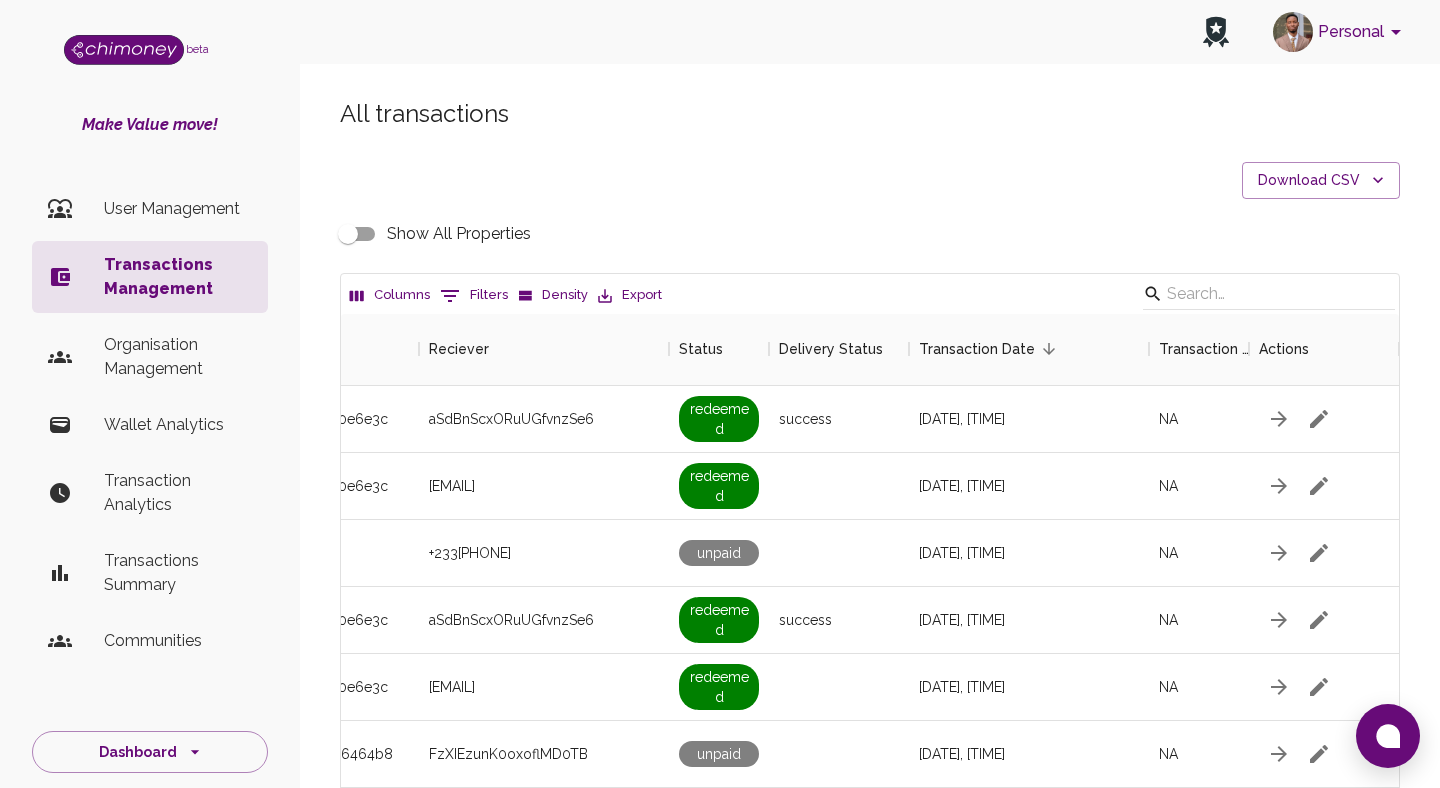 click on "0 Filters" at bounding box center [474, 296] 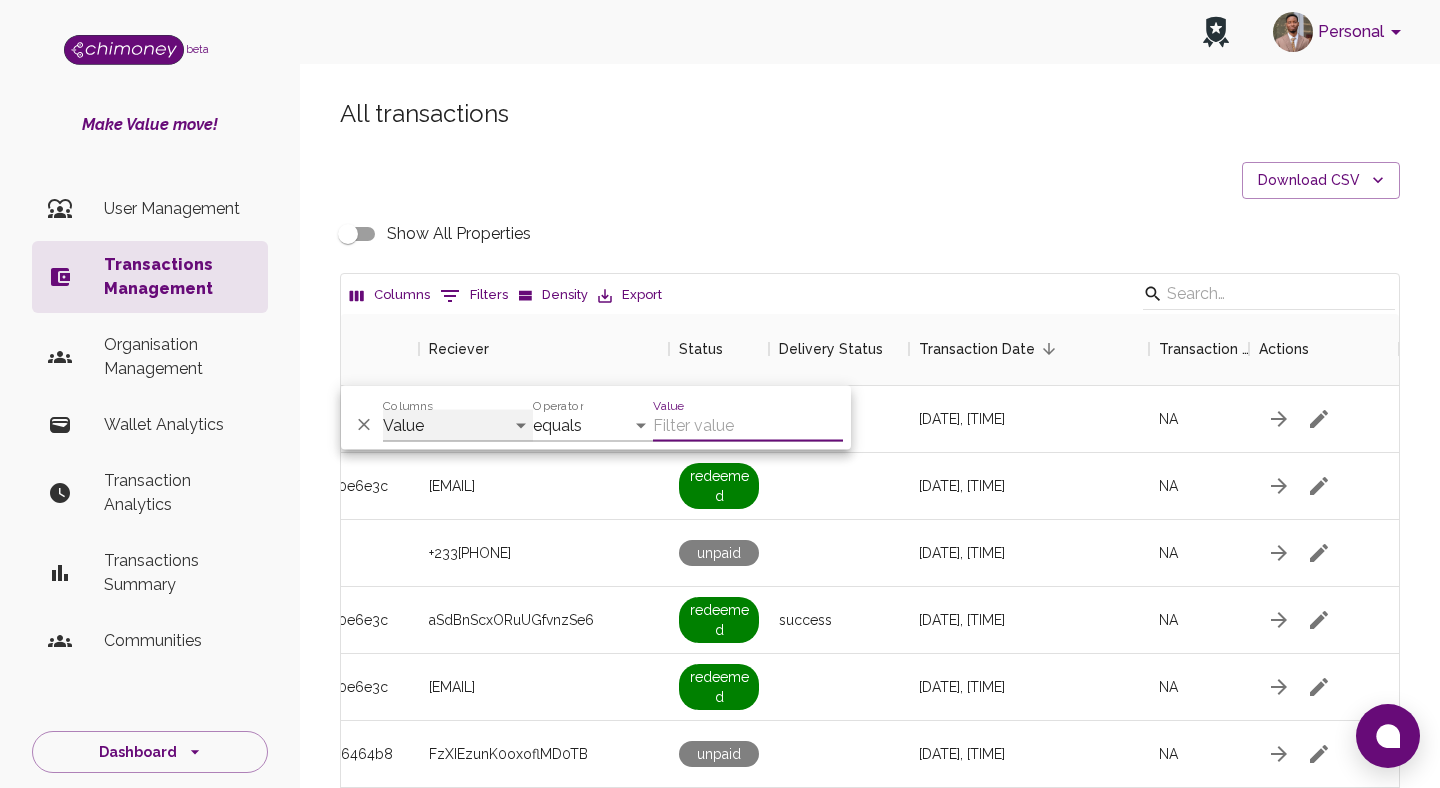 click on "Transaction Type Username Chi Ref Issue ID Value Amount Currency Fee ($) FX Rate Initiator Reciever Status Delivery Status Transaction Date Transaction payment Method Order Number - Corpay Actions" at bounding box center [458, 426] 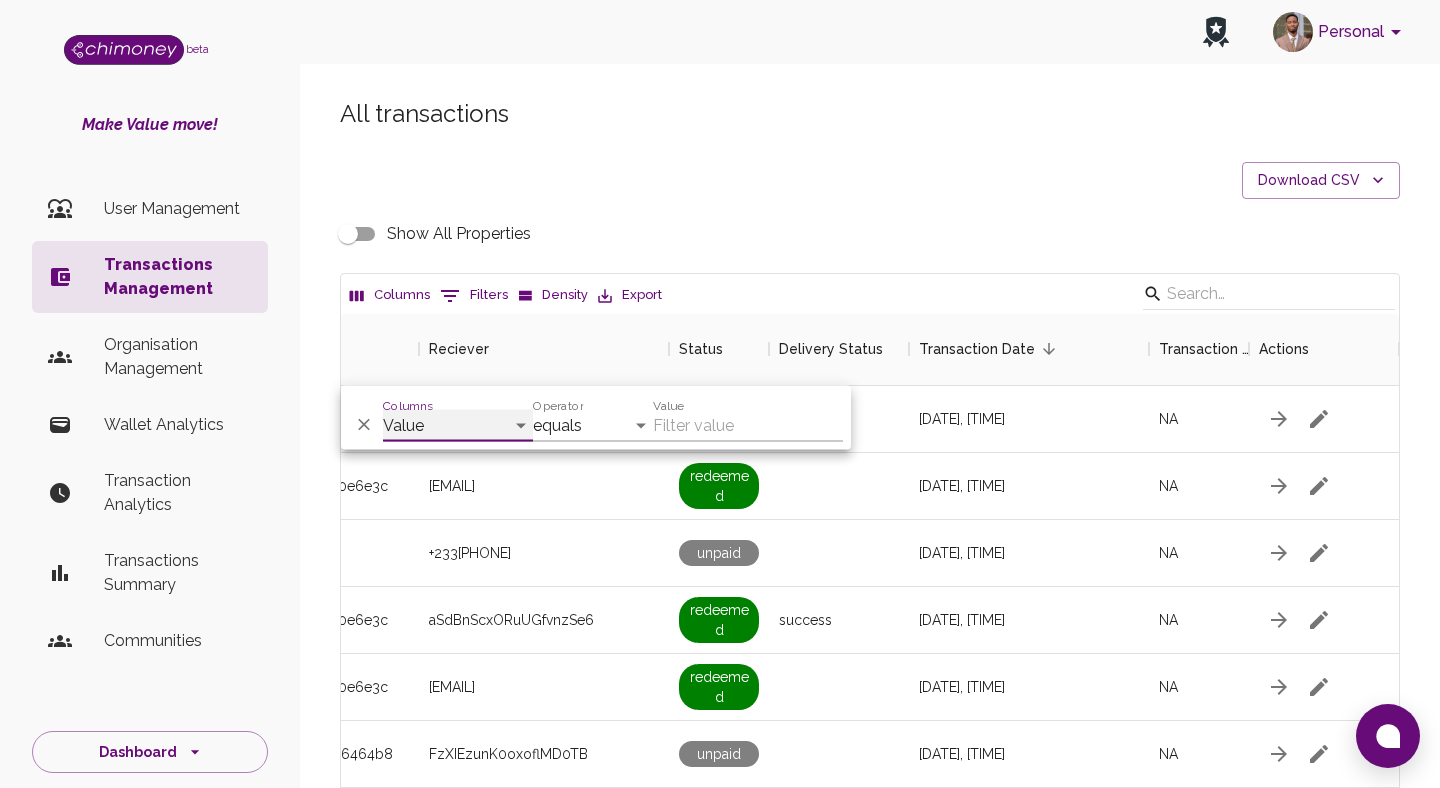 select on "initiatedBy" 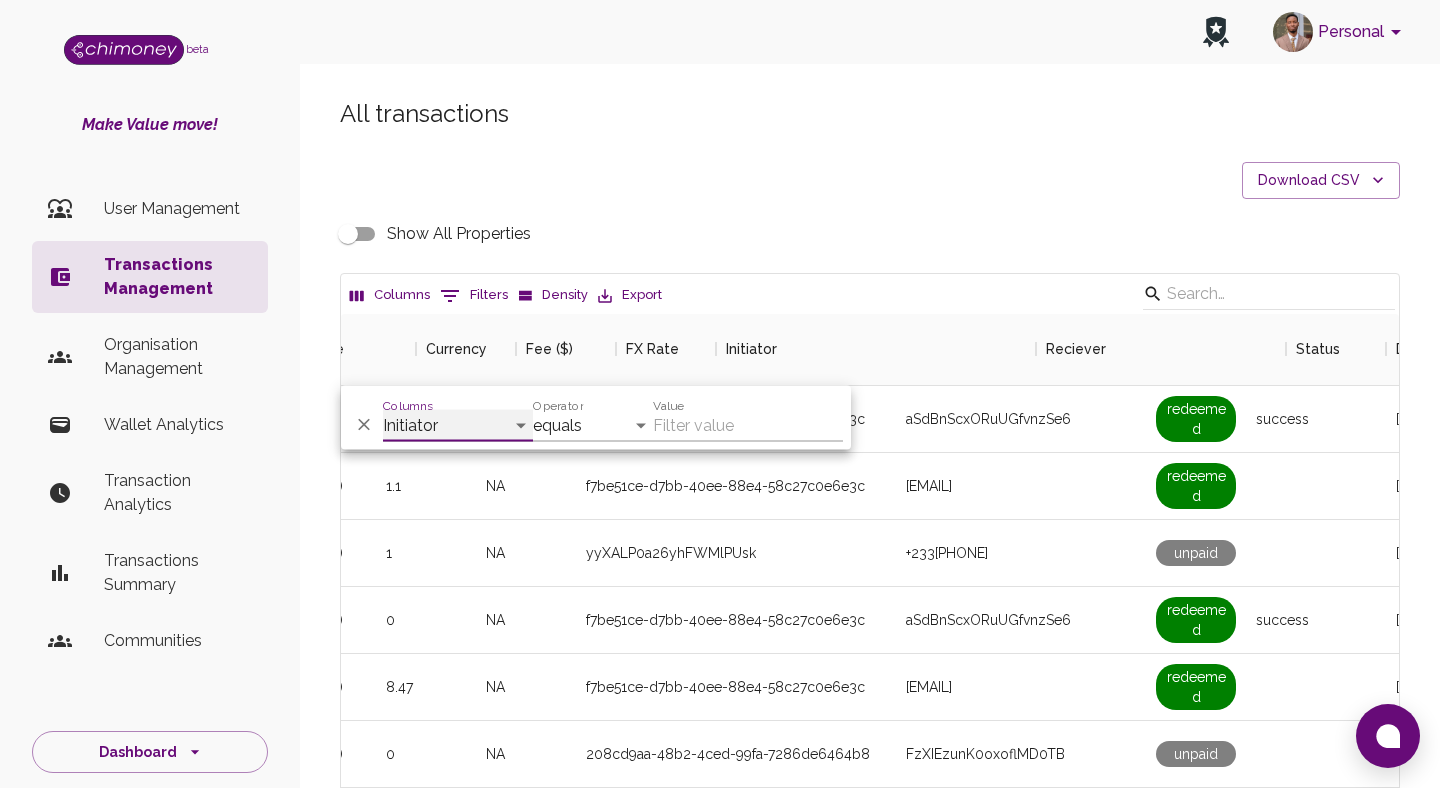 scroll, scrollTop: 0, scrollLeft: 1114, axis: horizontal 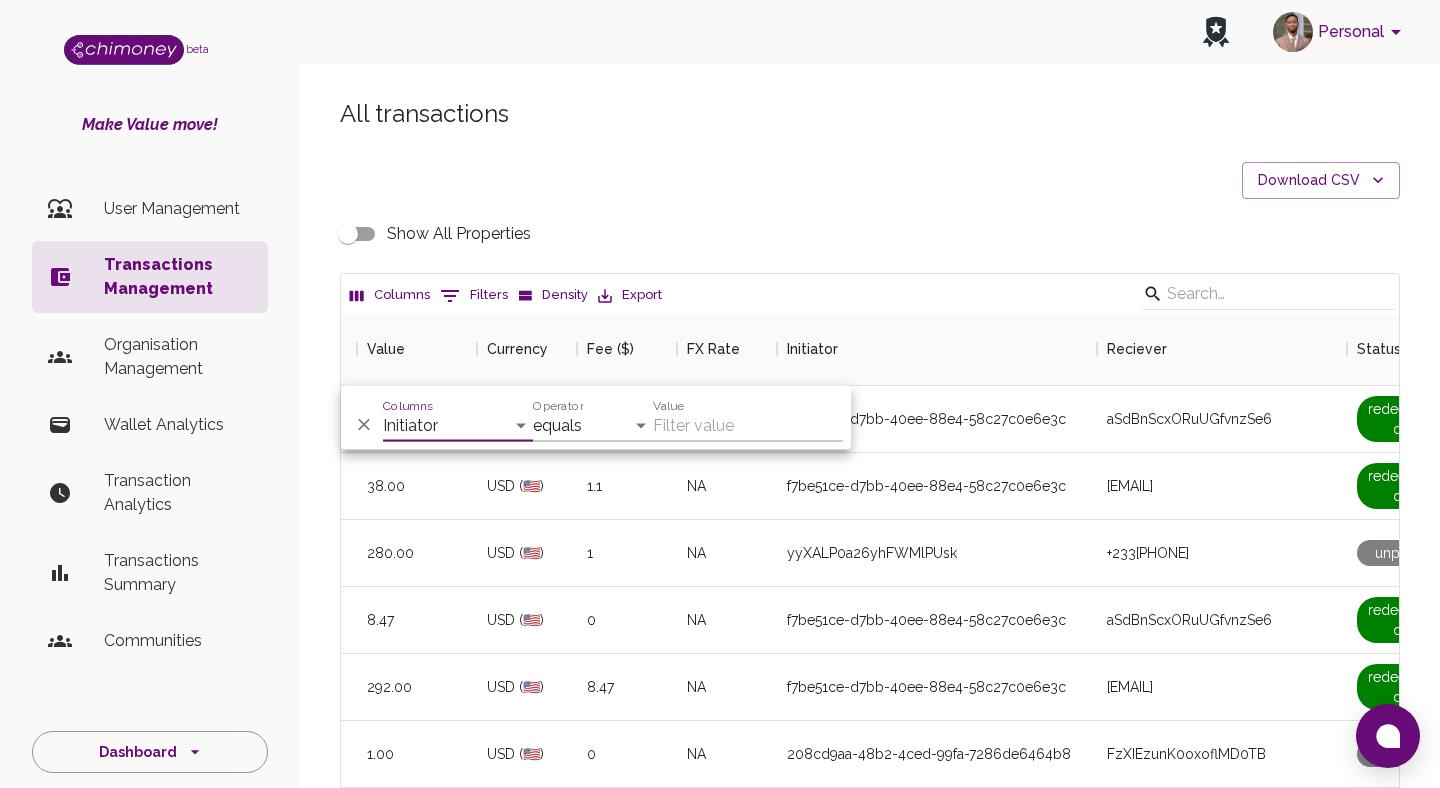 click on "Value" at bounding box center [748, 426] 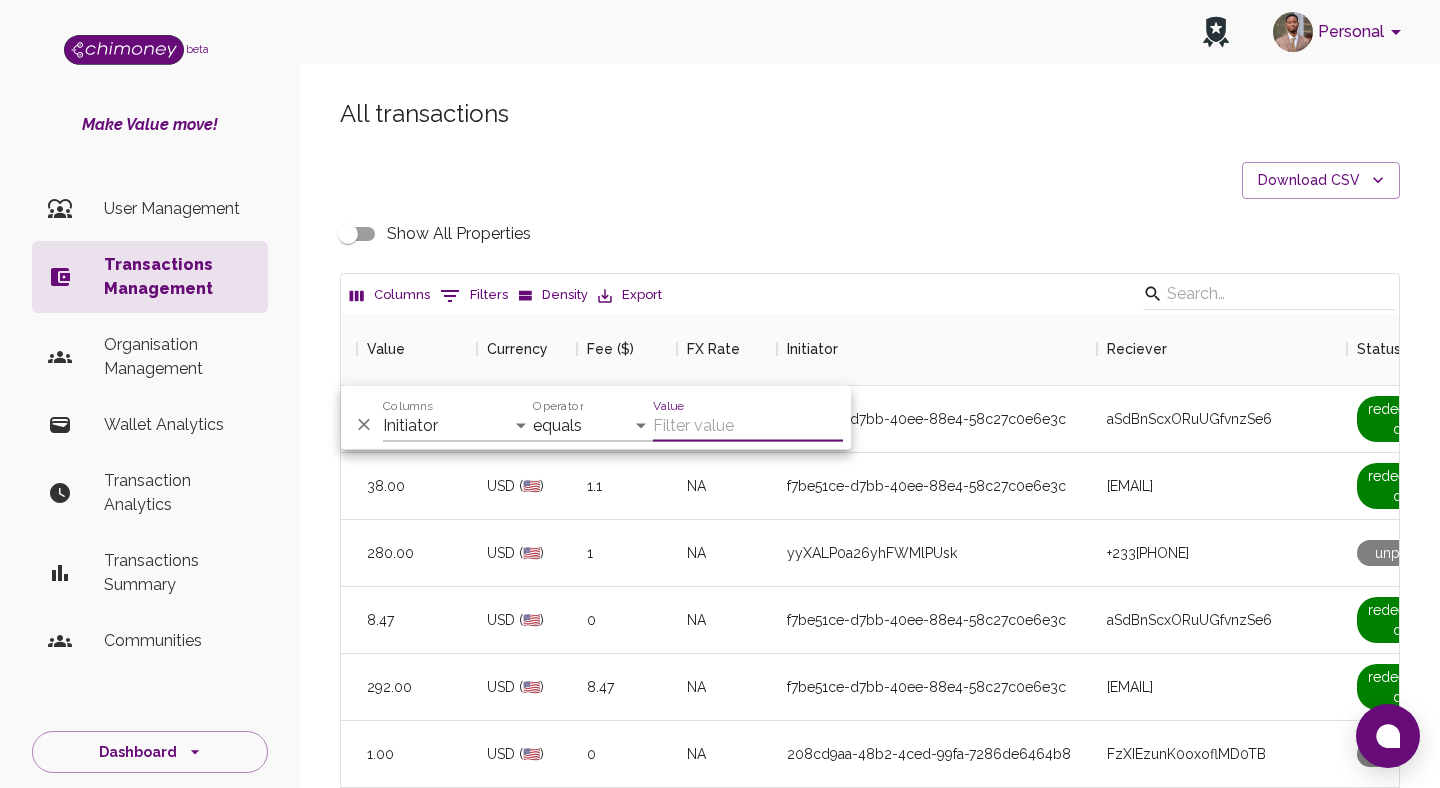 paste on "[UUID]" 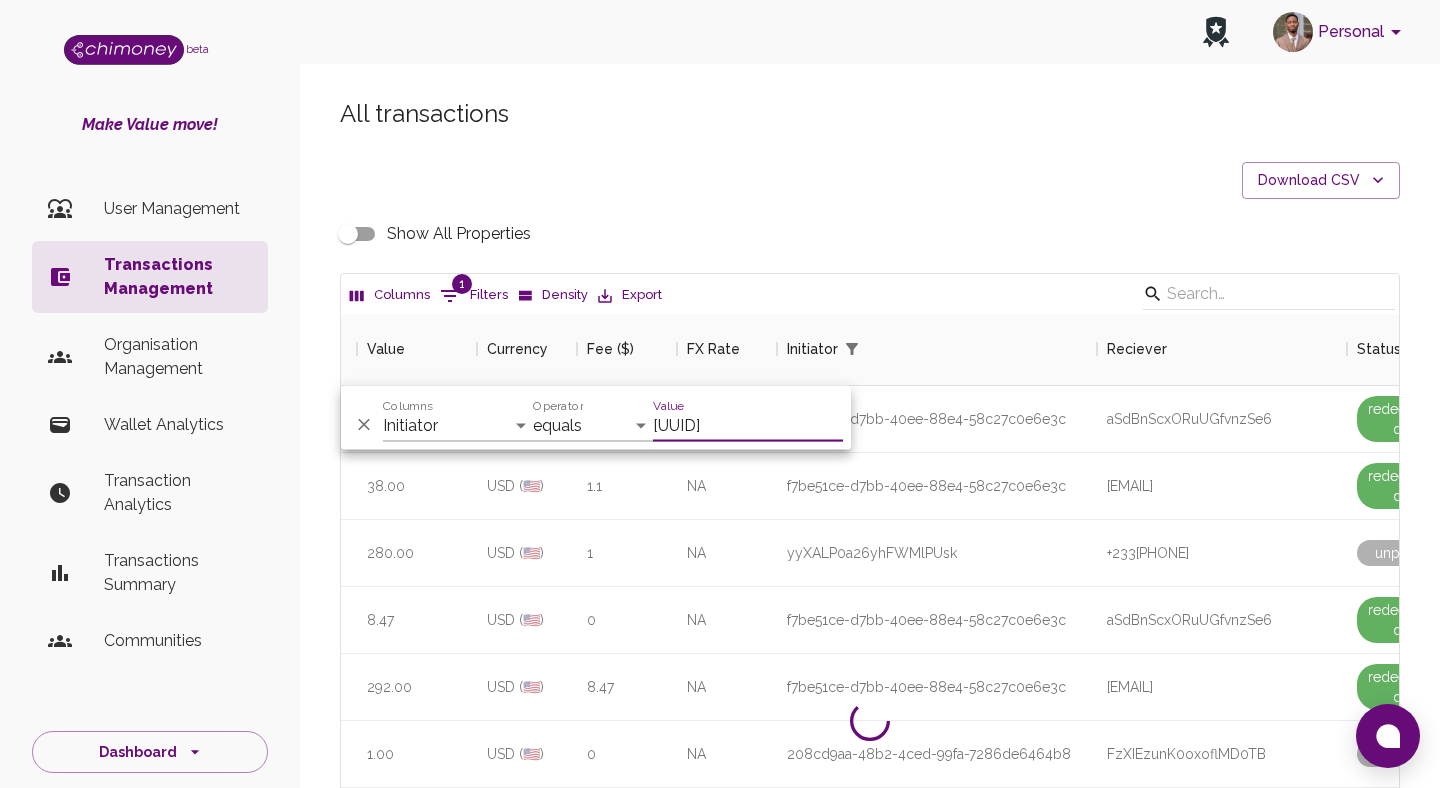 scroll, scrollTop: 0, scrollLeft: 127, axis: horizontal 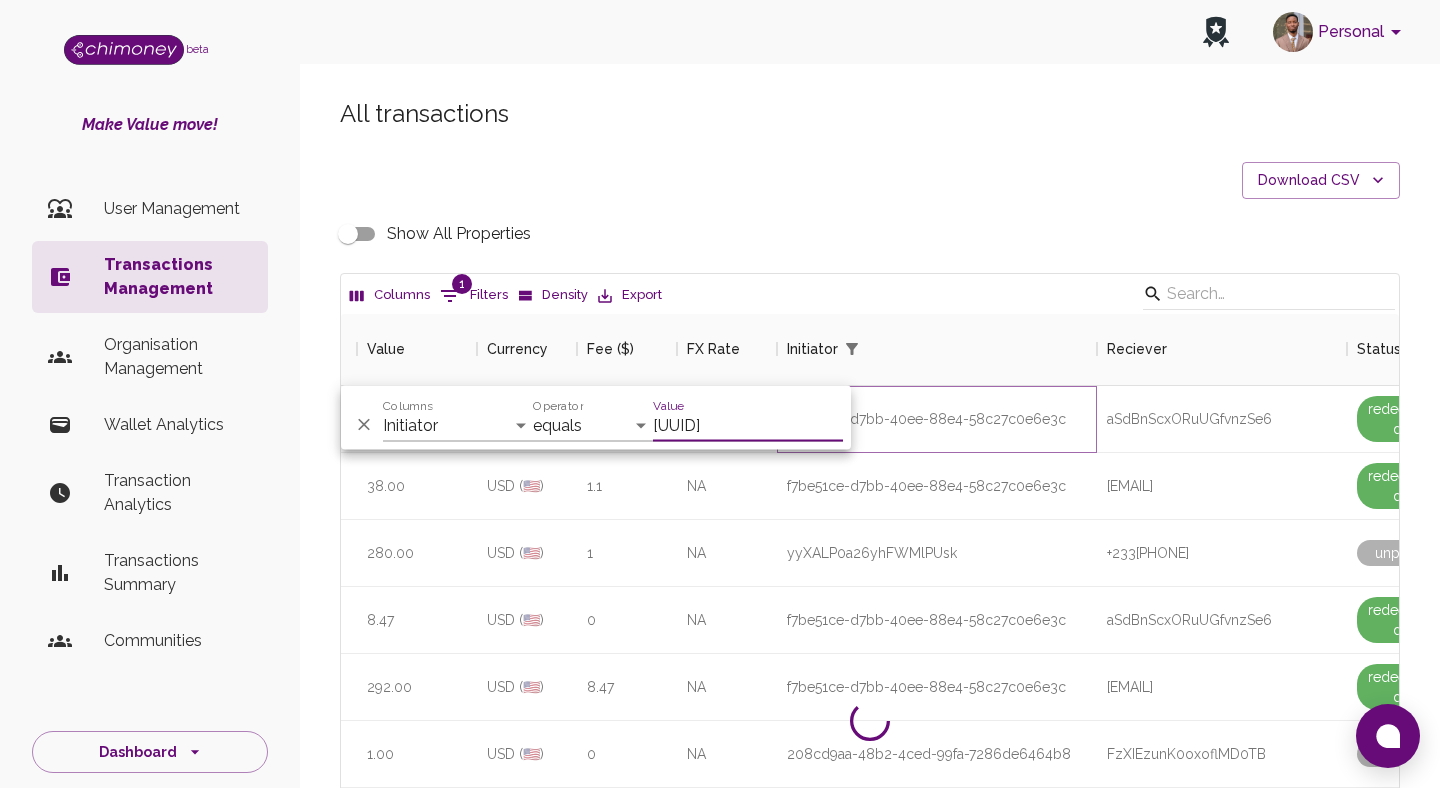 click on "f7be51ce-d7bb-40ee-88e4-58c27c0e6e3c" at bounding box center (926, 419) 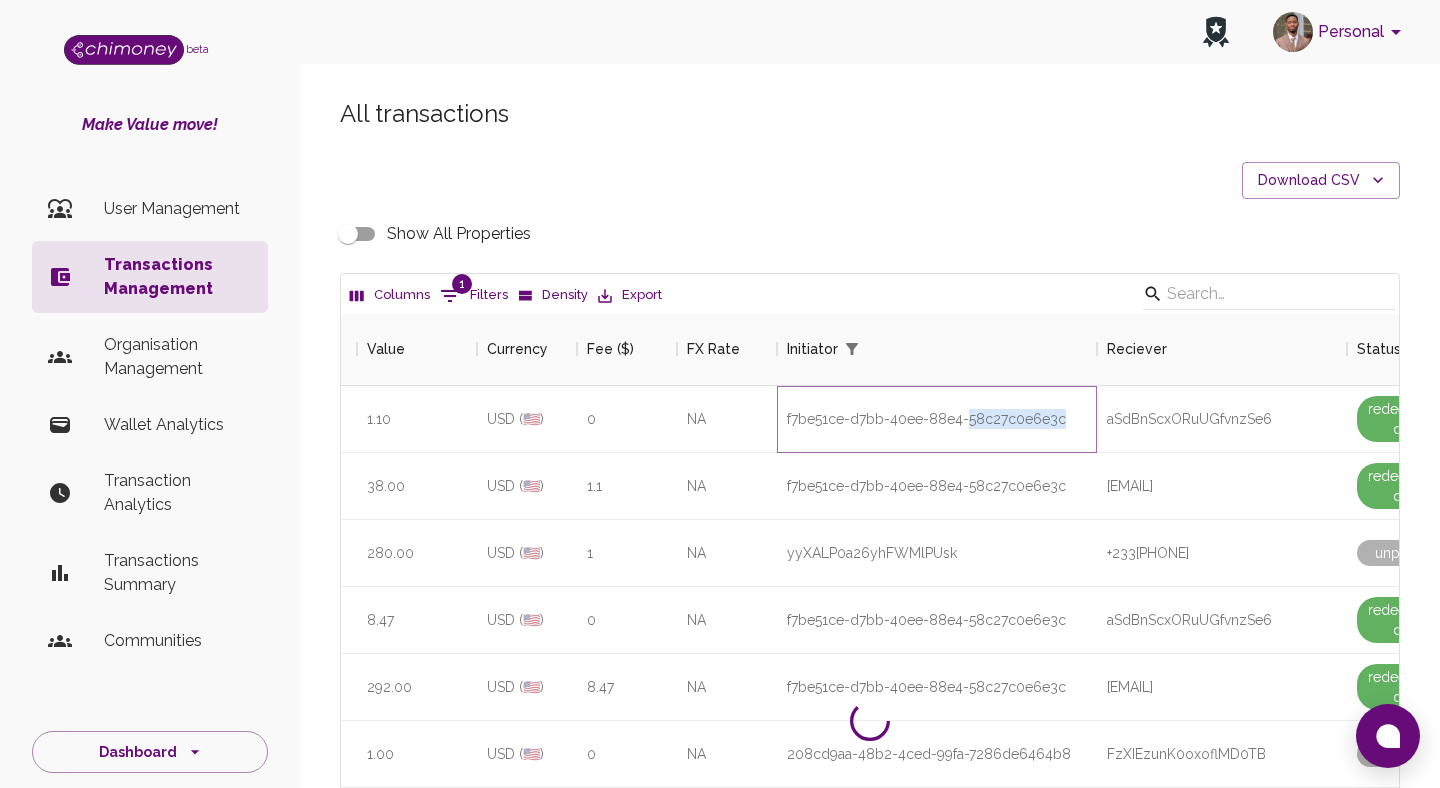 click on "f7be51ce-d7bb-40ee-88e4-58c27c0e6e3c" at bounding box center (926, 419) 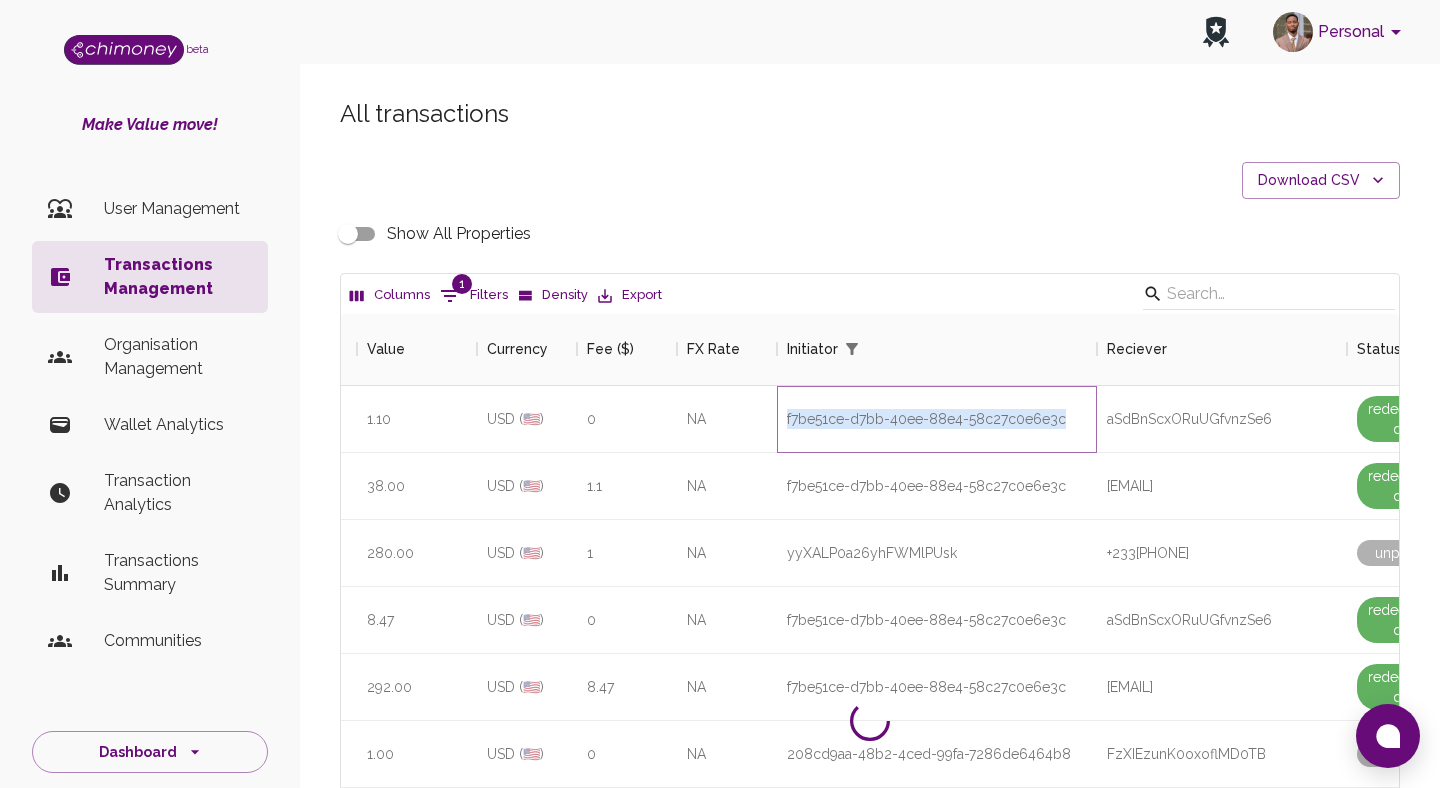 click on "f7be51ce-d7bb-40ee-88e4-58c27c0e6e3c" at bounding box center (926, 419) 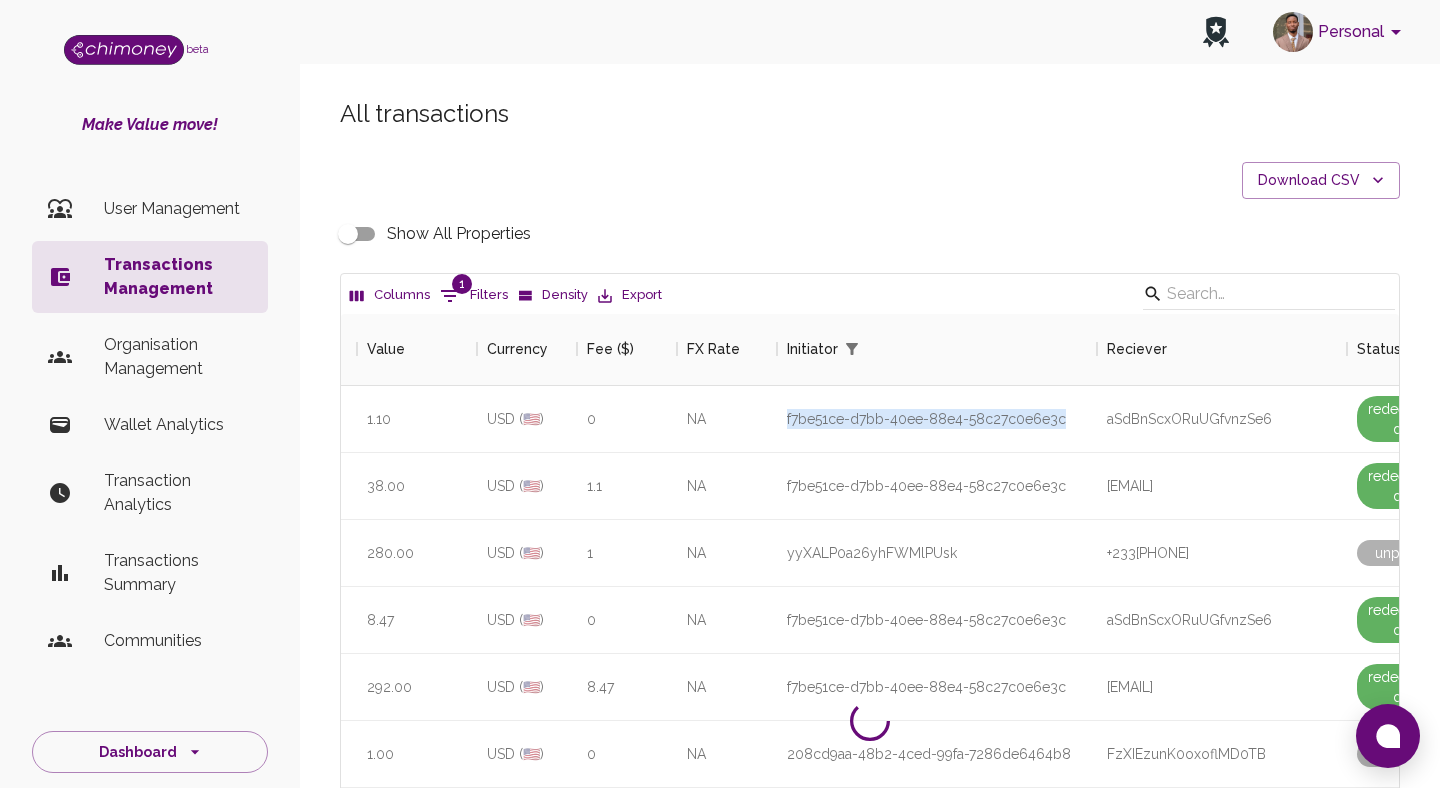 click on "1 Filters" at bounding box center [474, 296] 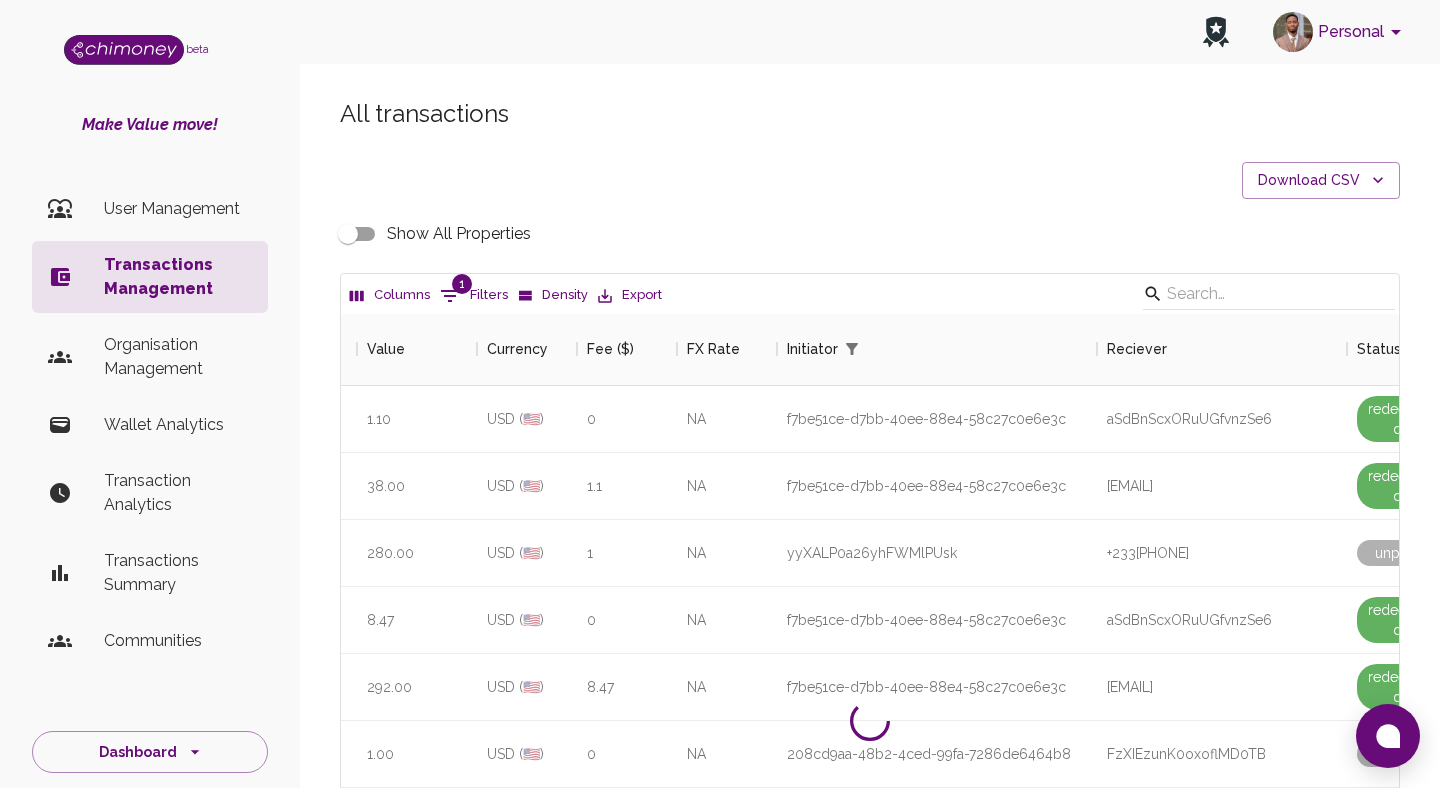 select on "initiatedBy" 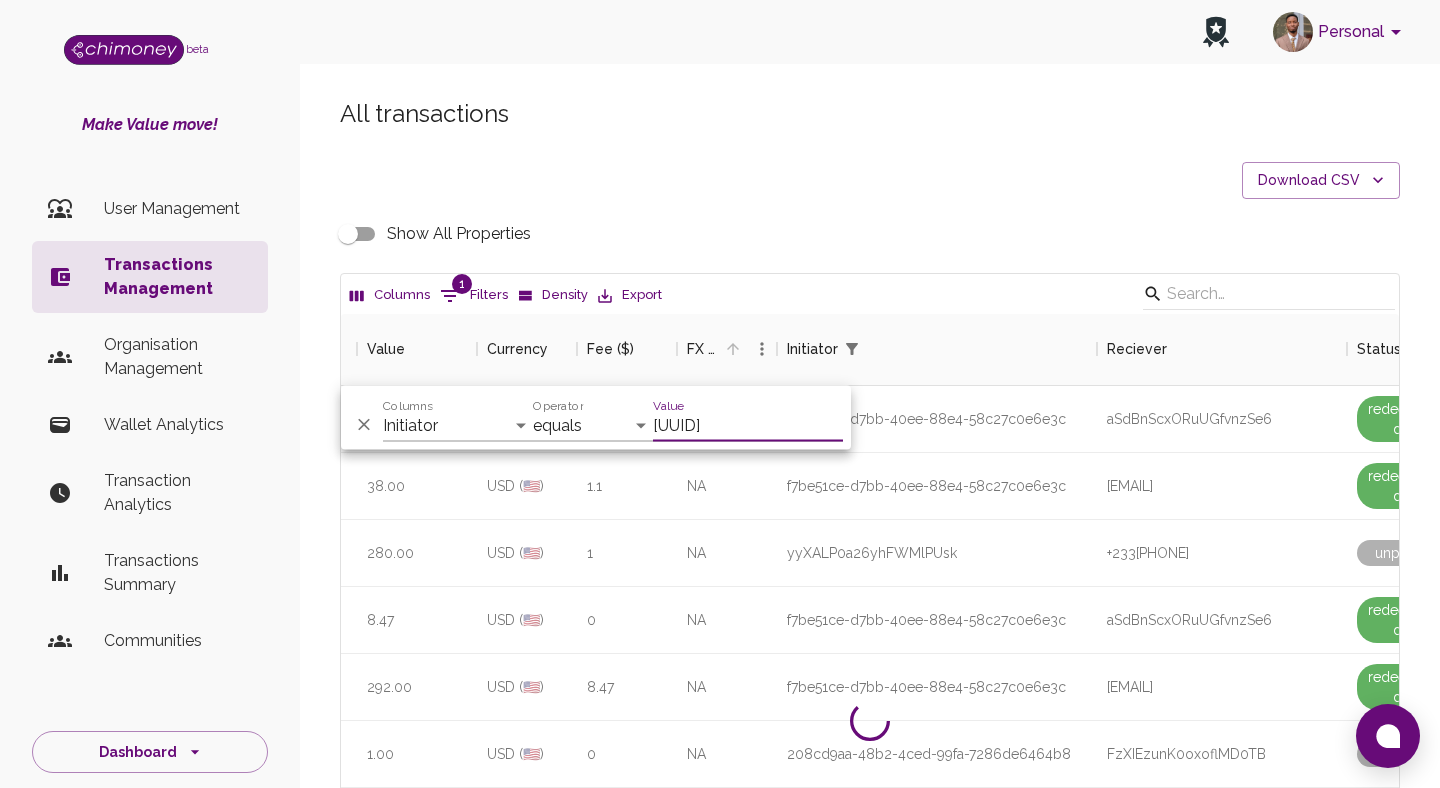 scroll, scrollTop: 0, scrollLeft: 127, axis: horizontal 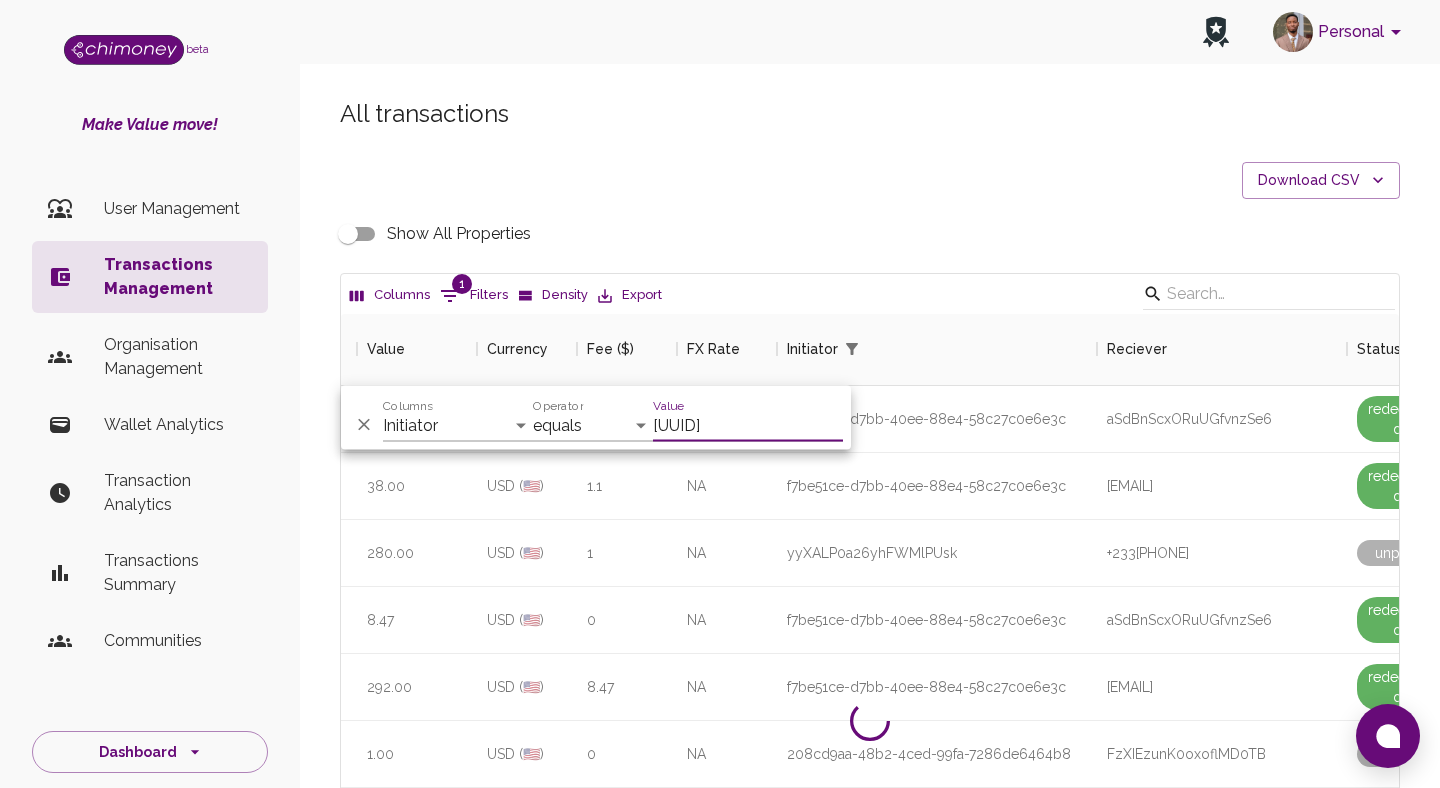 click on "[UUID]" at bounding box center (748, 426) 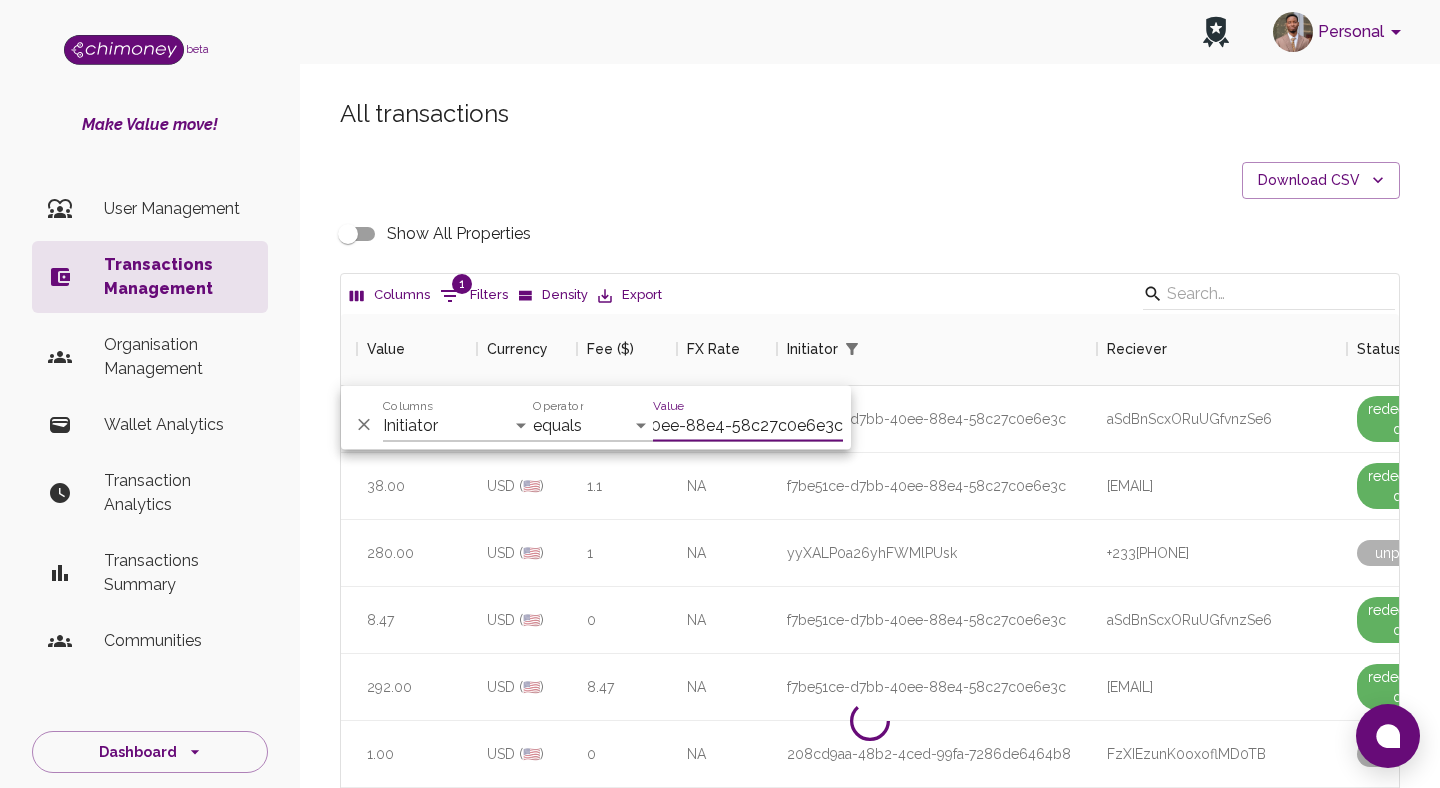 scroll, scrollTop: 0, scrollLeft: 124, axis: horizontal 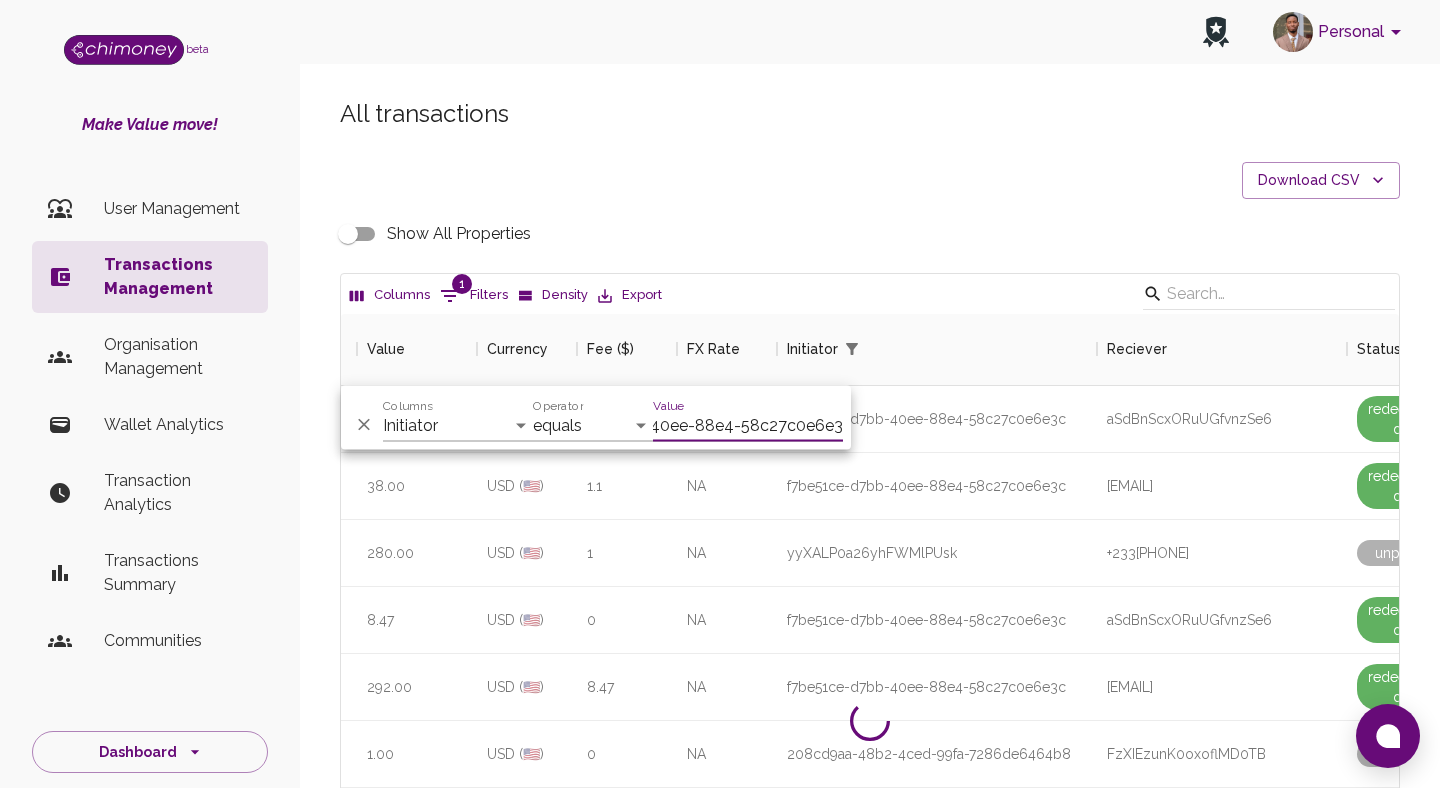 type on "f7be51ce-d7bb-40ee-88e4-58c27c0e6e3c" 